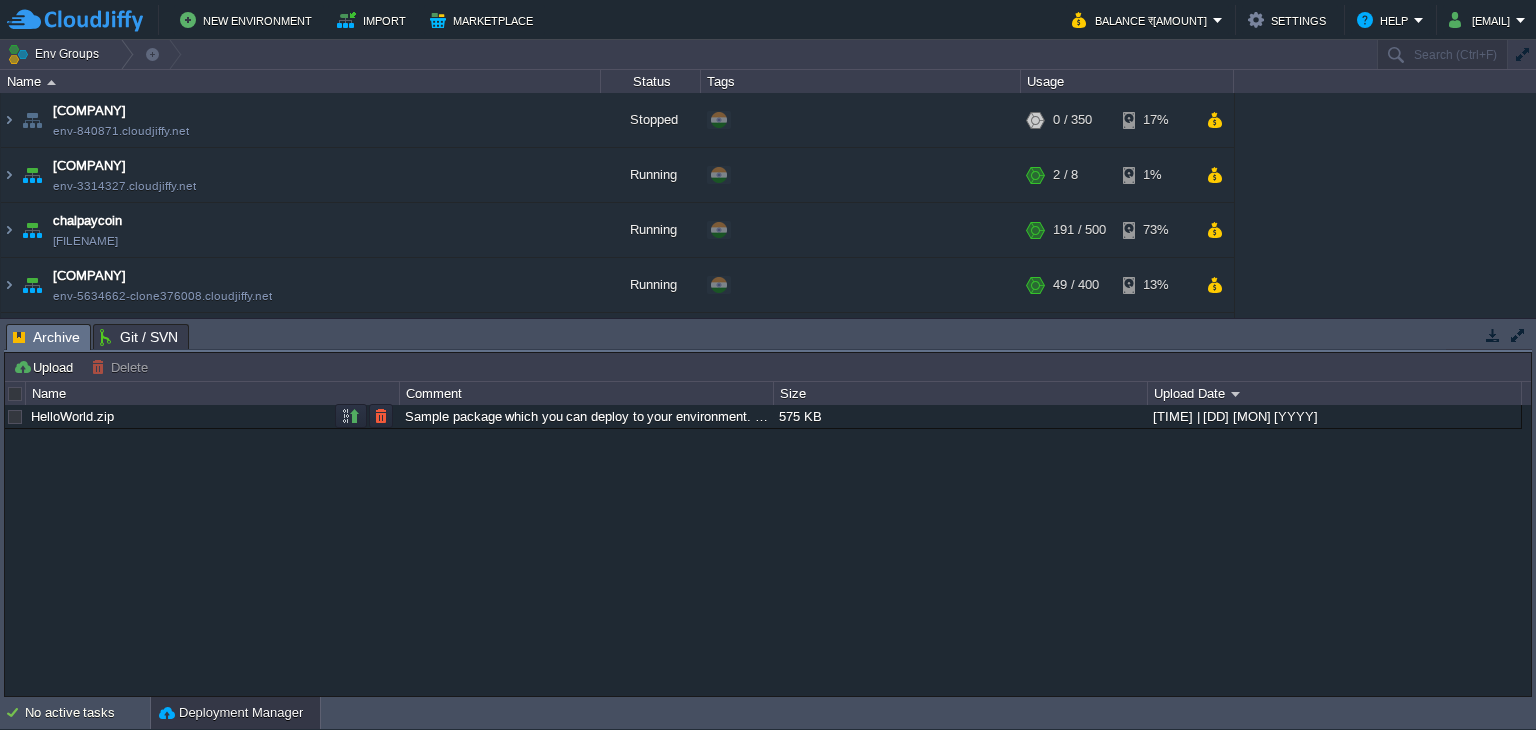 scroll, scrollTop: 0, scrollLeft: 0, axis: both 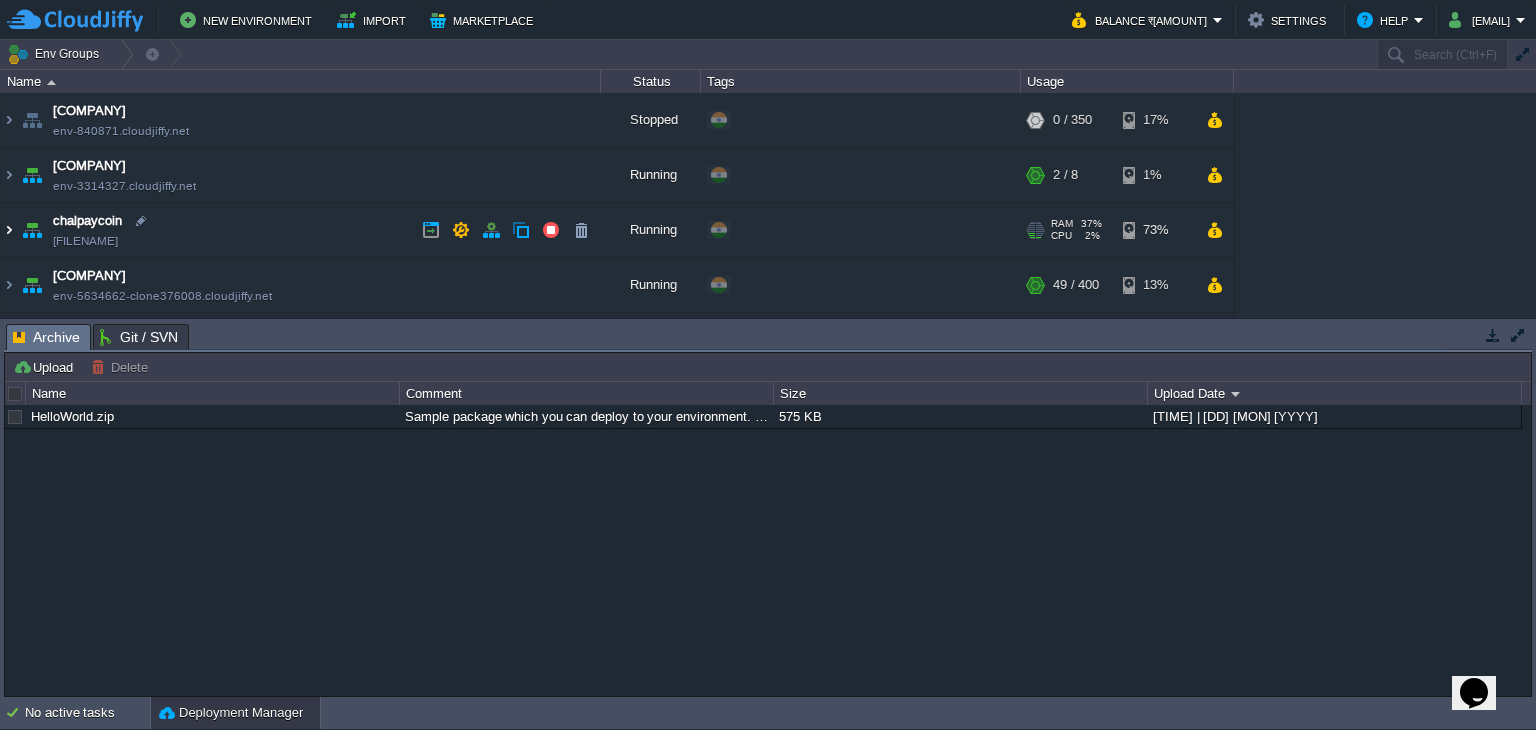 click at bounding box center [9, 230] 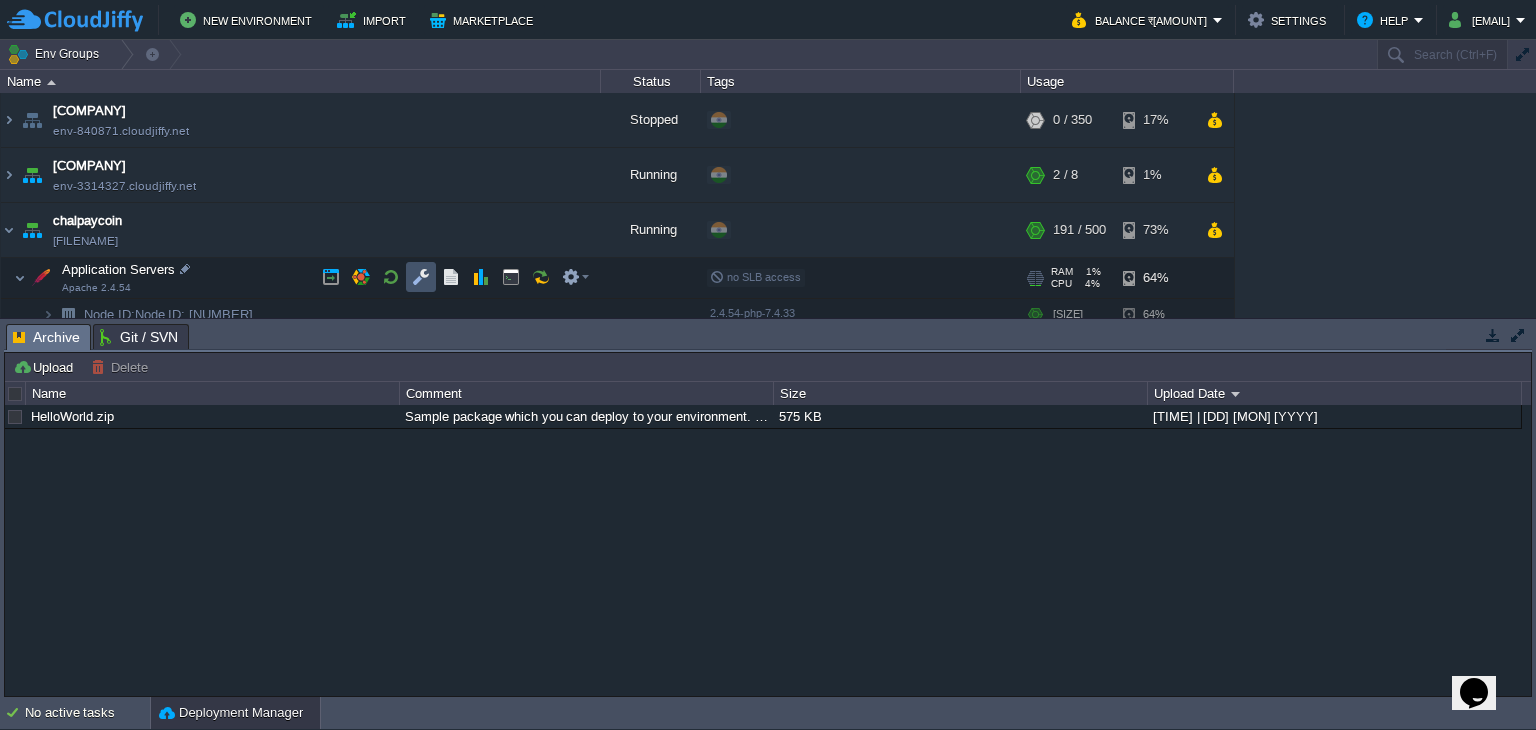 click at bounding box center [421, 277] 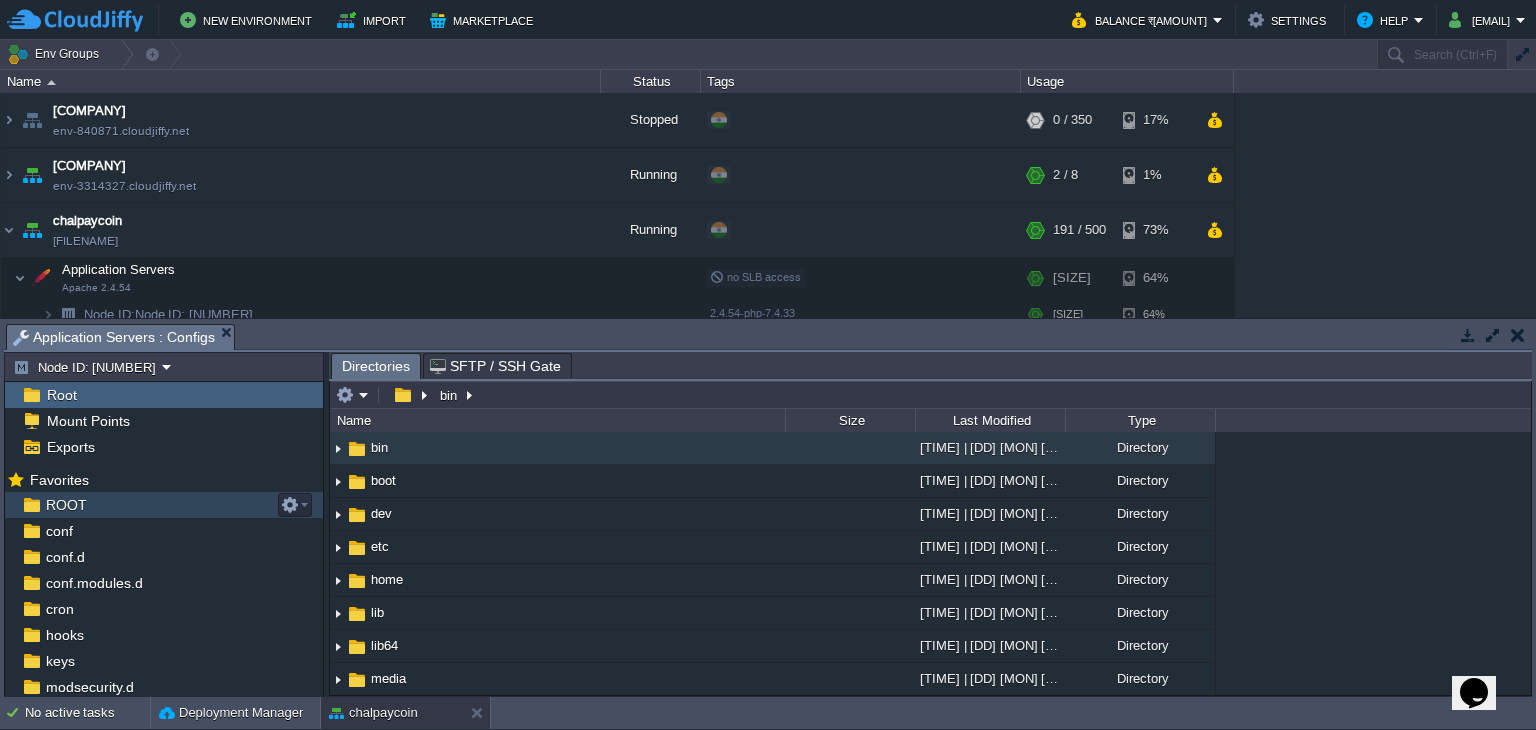 click on "ROOT" at bounding box center [164, 505] 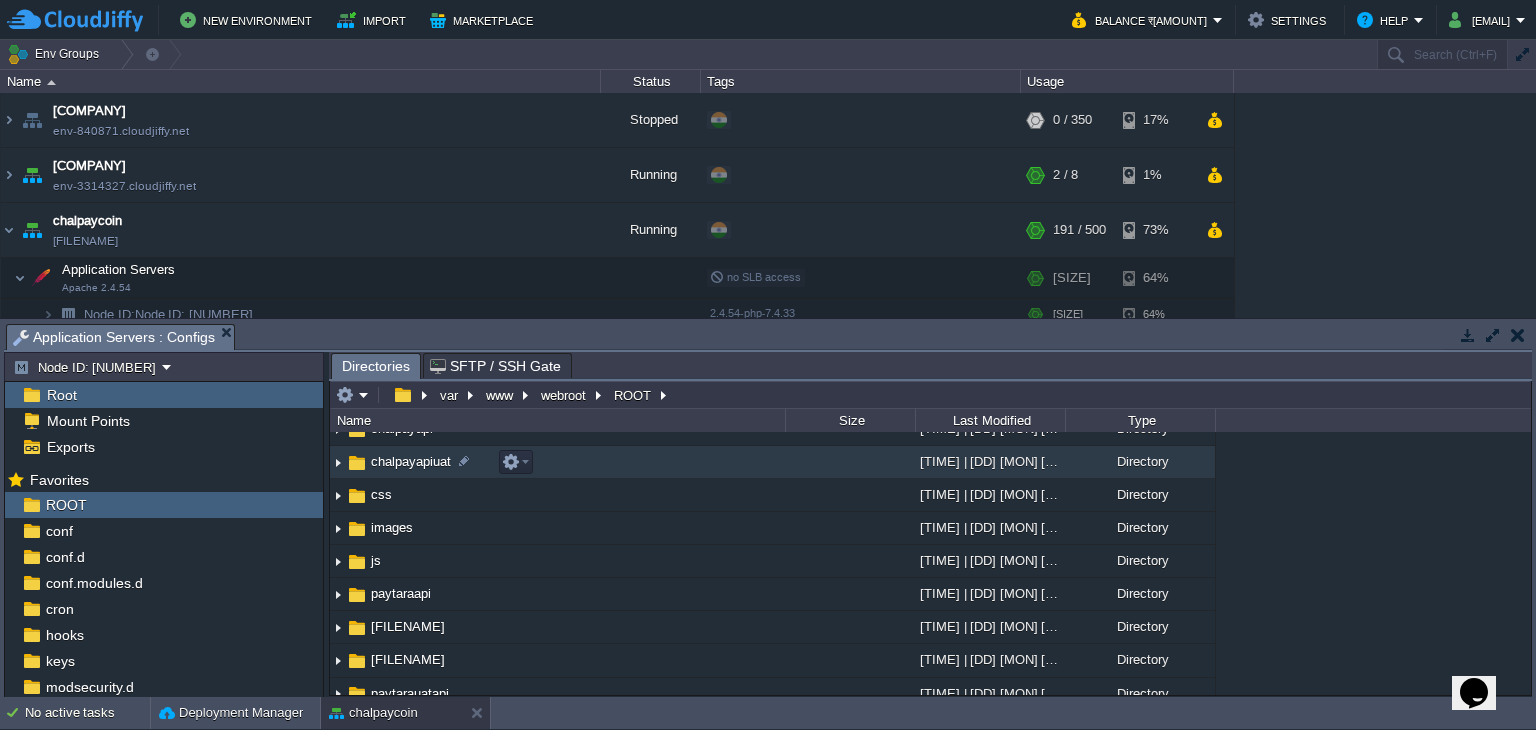 scroll, scrollTop: 100, scrollLeft: 0, axis: vertical 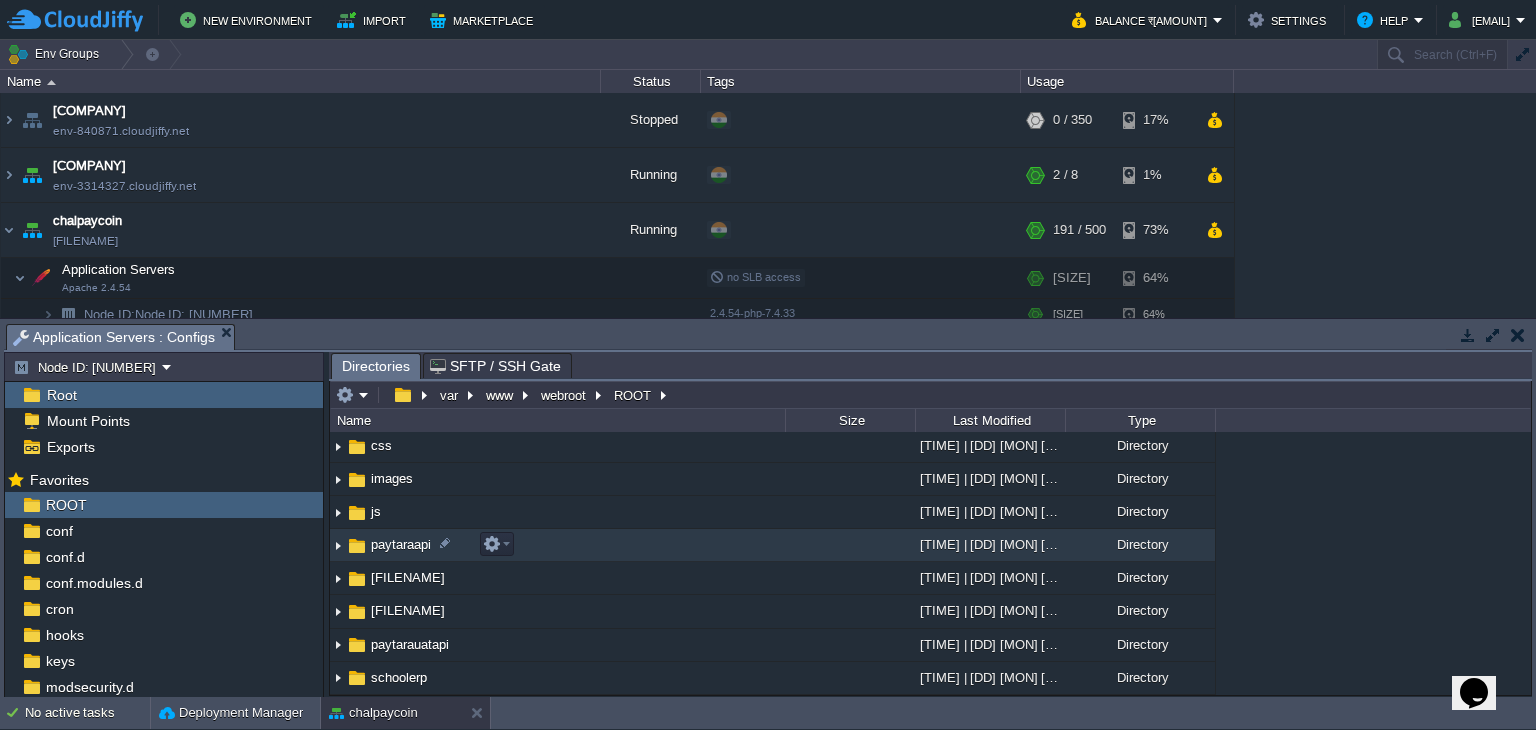 click on "paytaraapi" at bounding box center [401, 544] 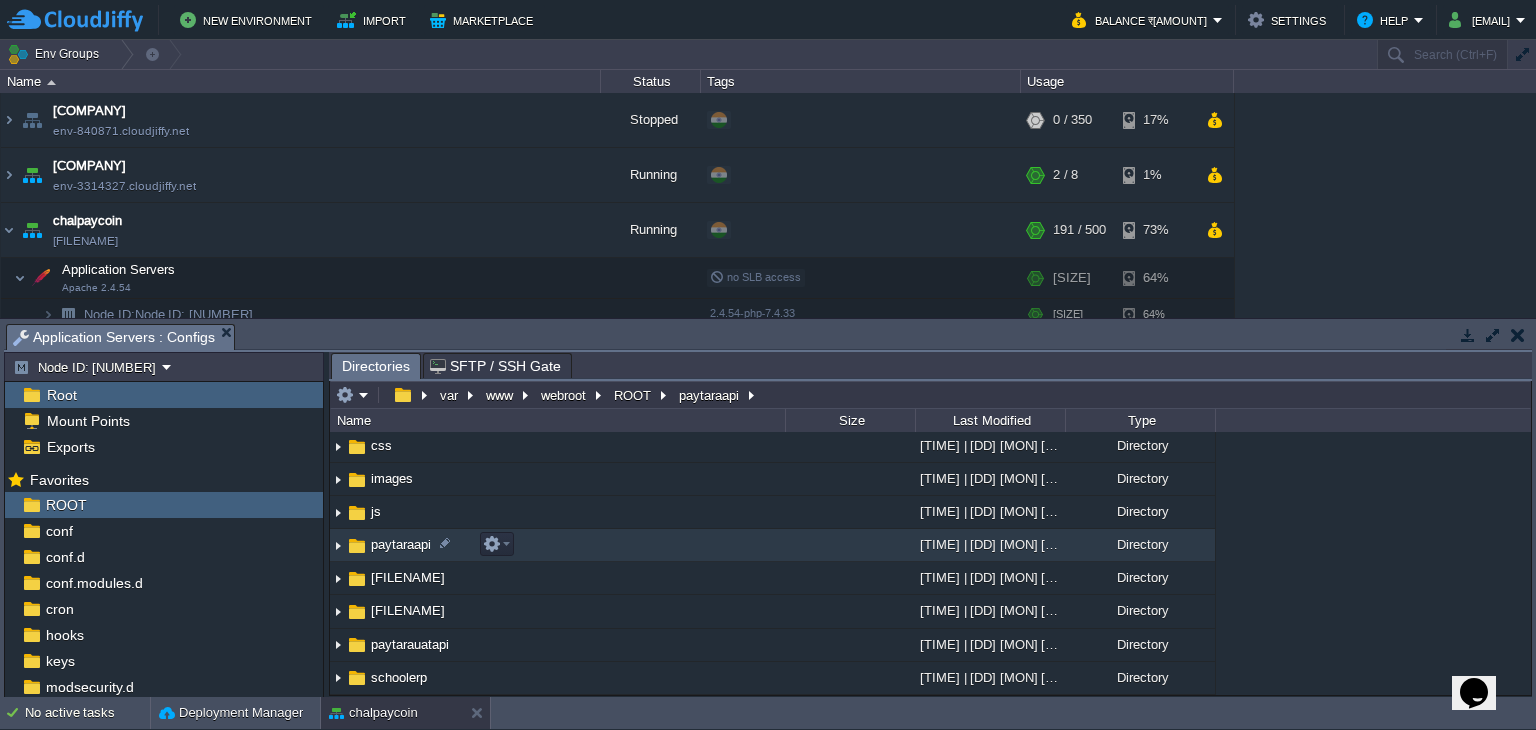 click on "paytaraapi" at bounding box center (401, 544) 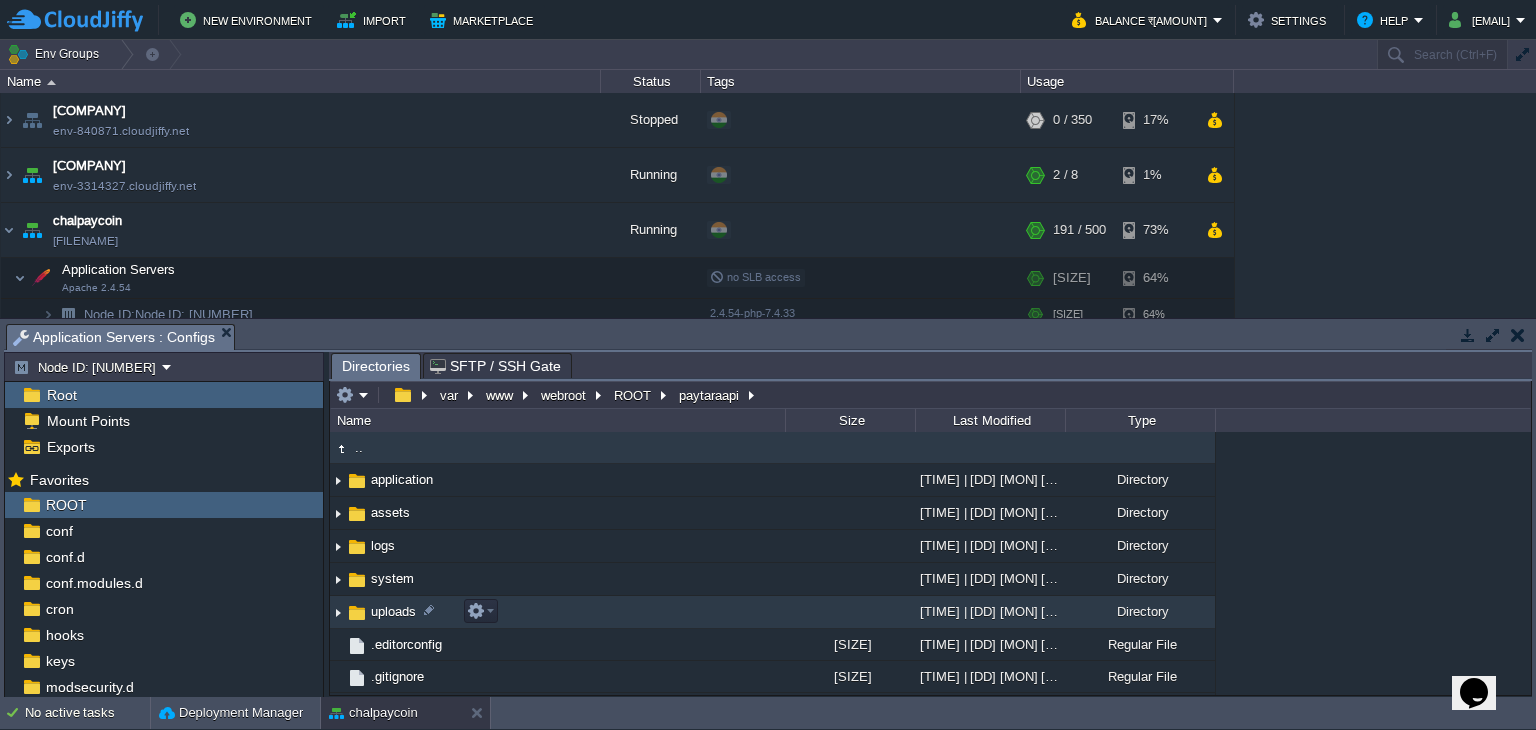 click on "uploads" at bounding box center [393, 611] 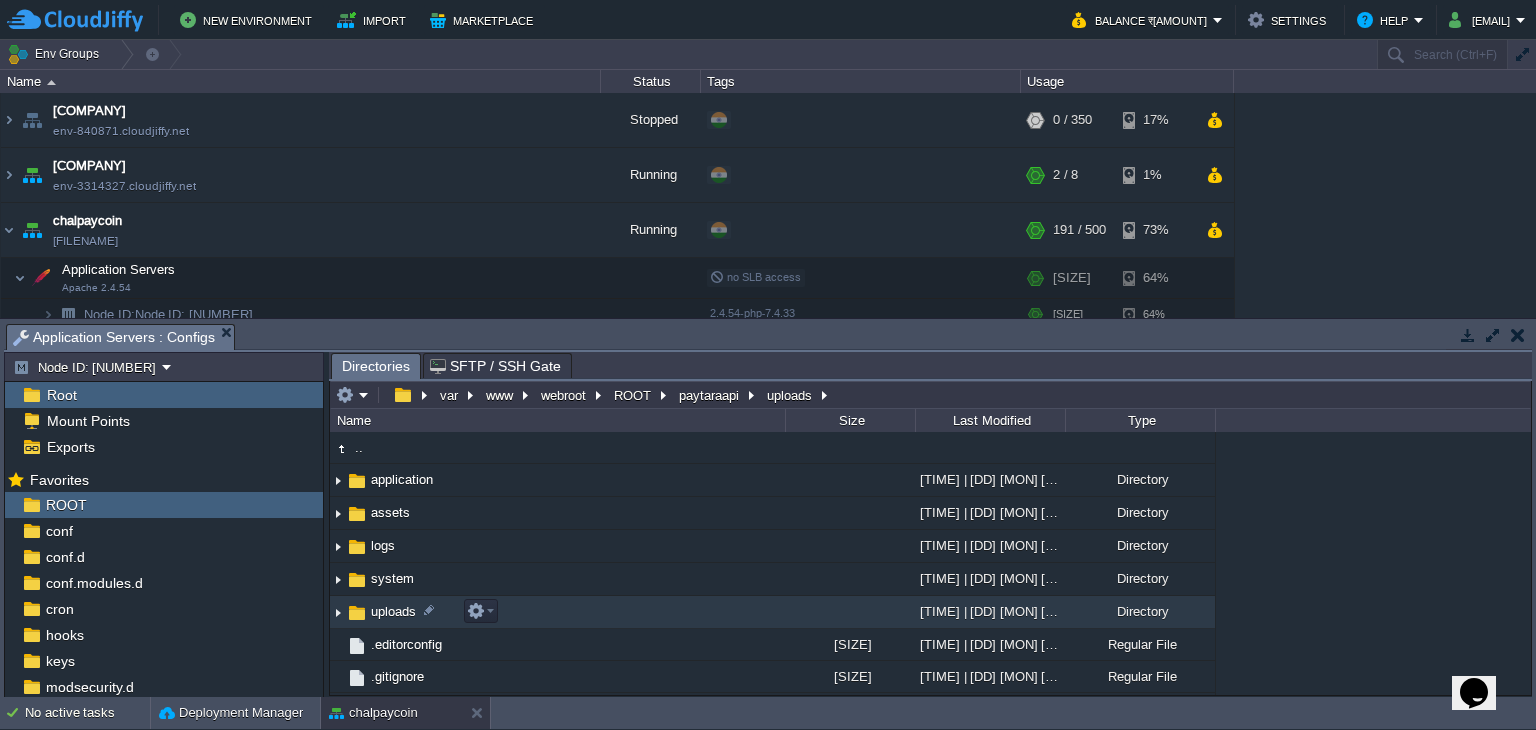 click on "uploads" at bounding box center (393, 611) 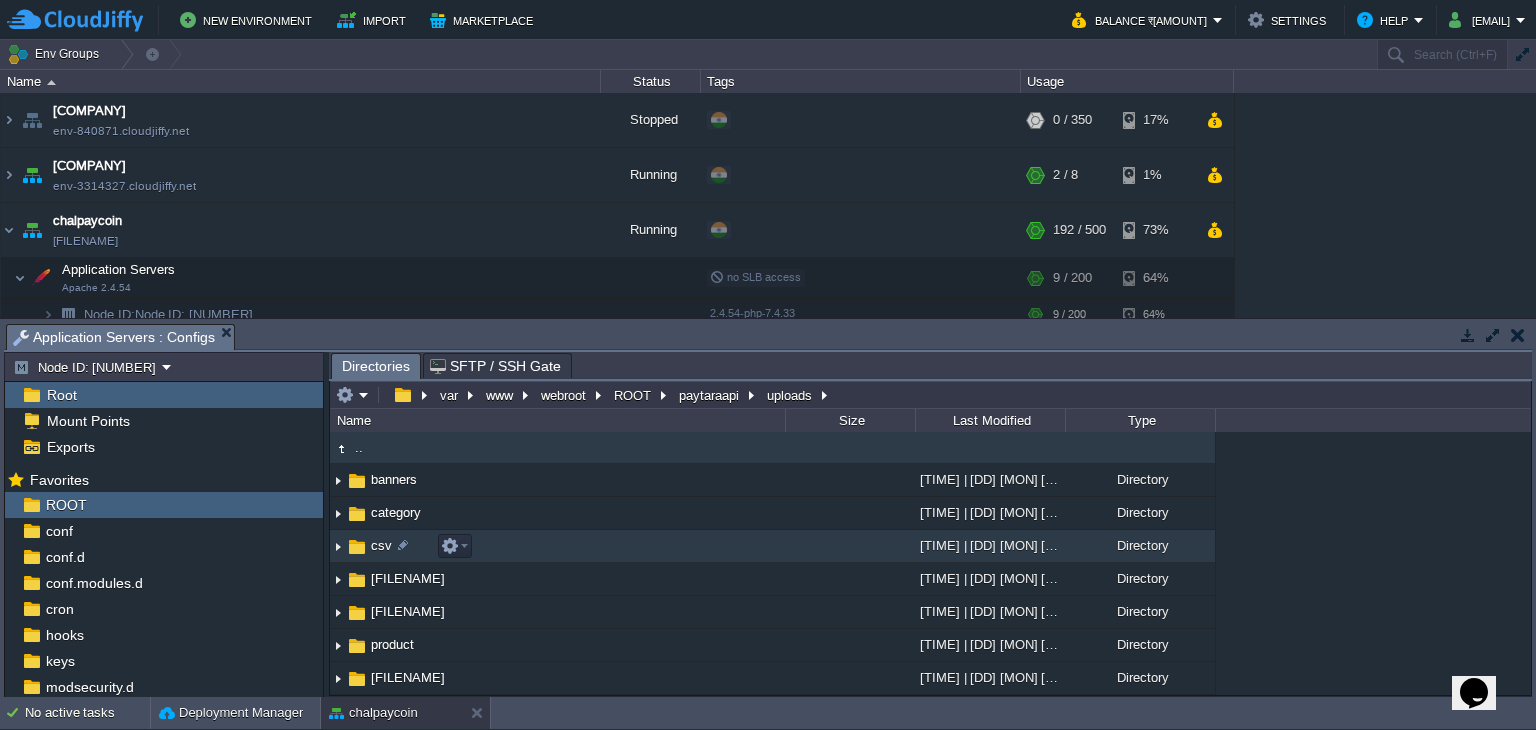 click on "csv" at bounding box center (381, 545) 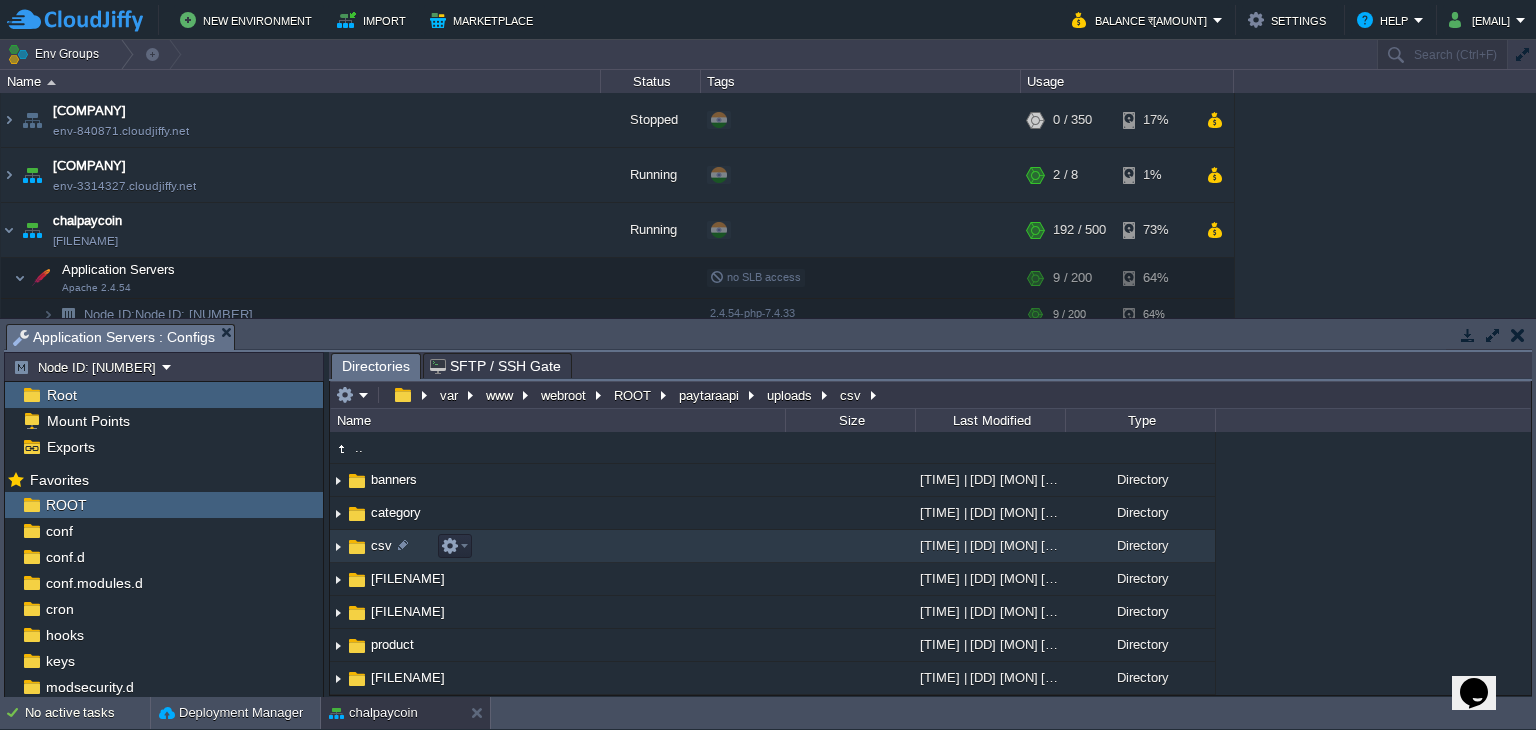 click on "csv" at bounding box center (381, 545) 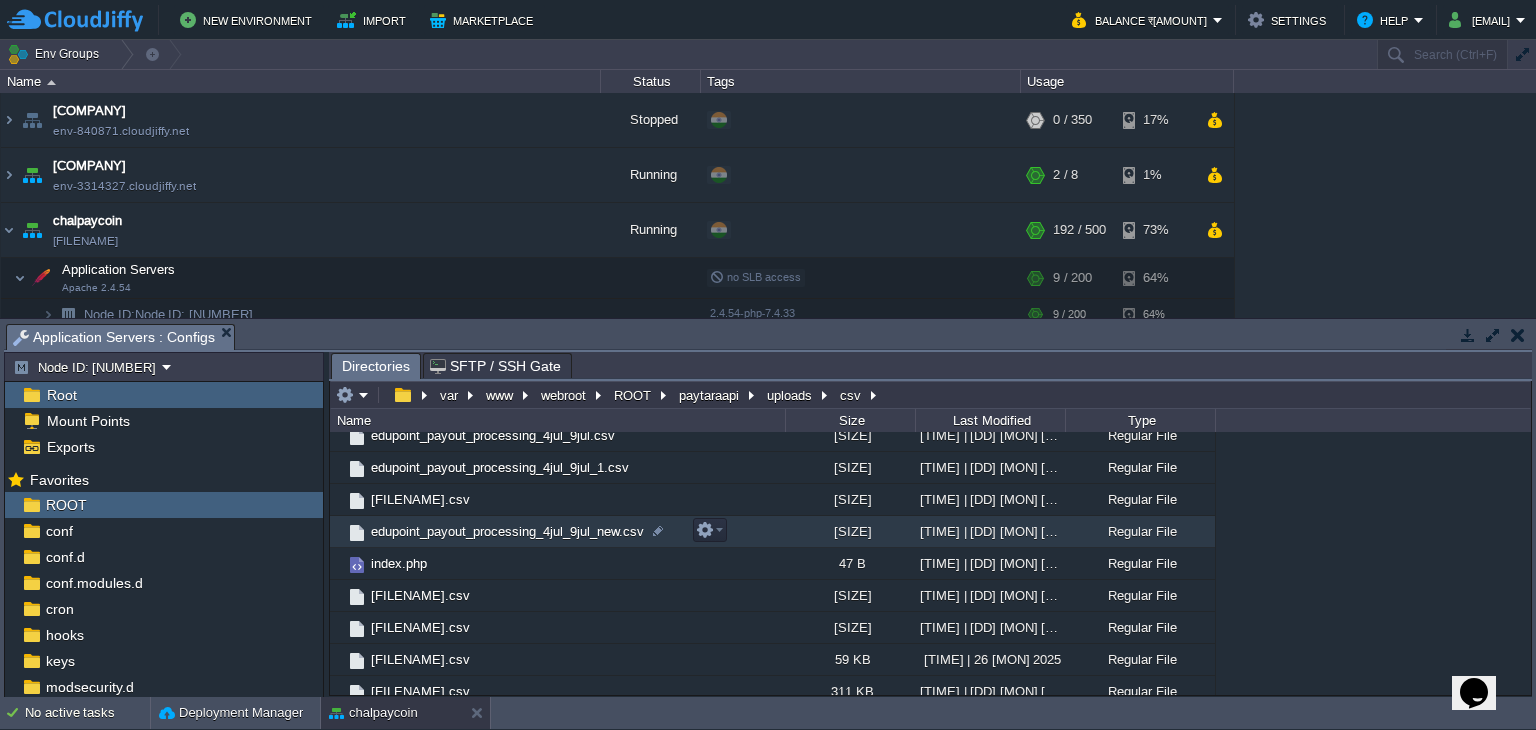 scroll, scrollTop: 86, scrollLeft: 0, axis: vertical 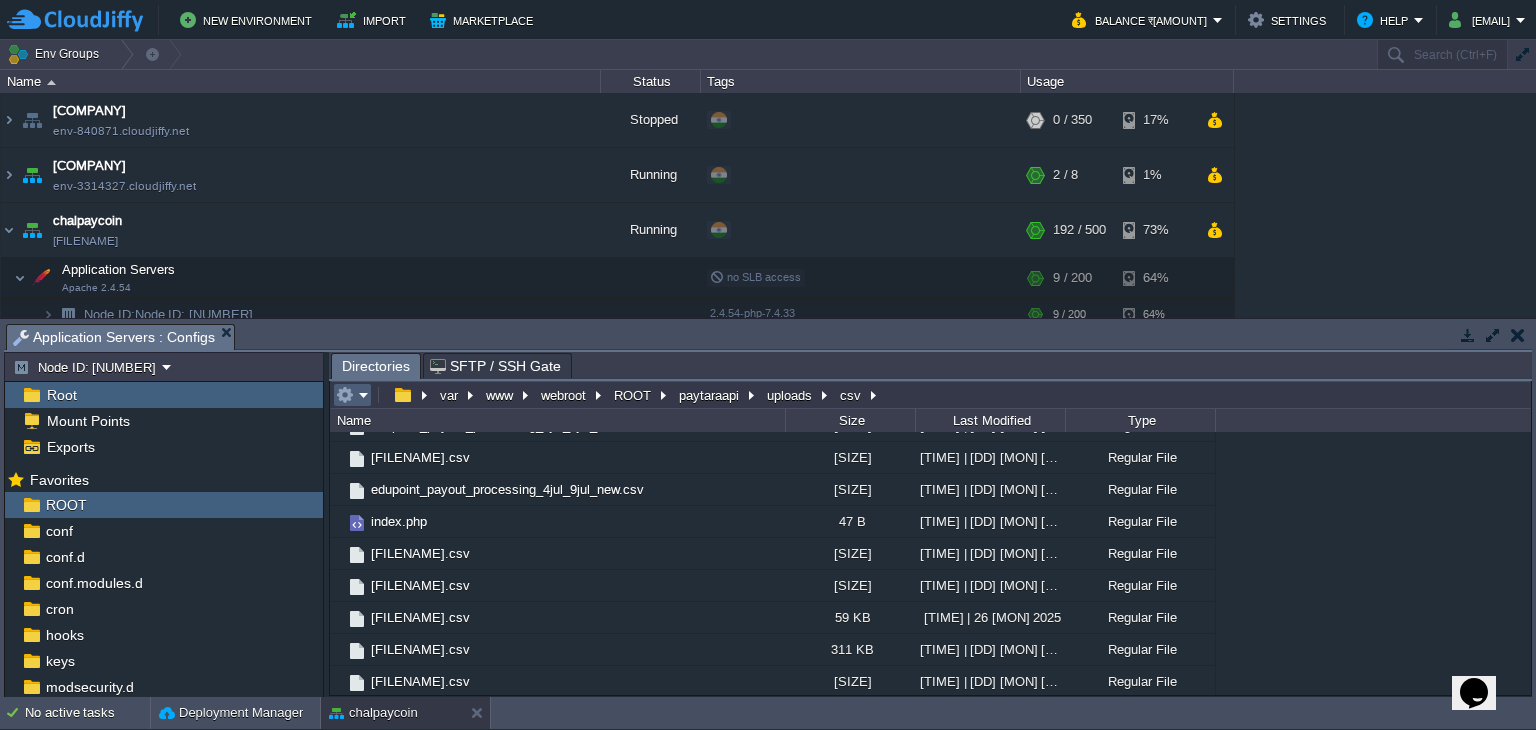 click at bounding box center [345, 395] 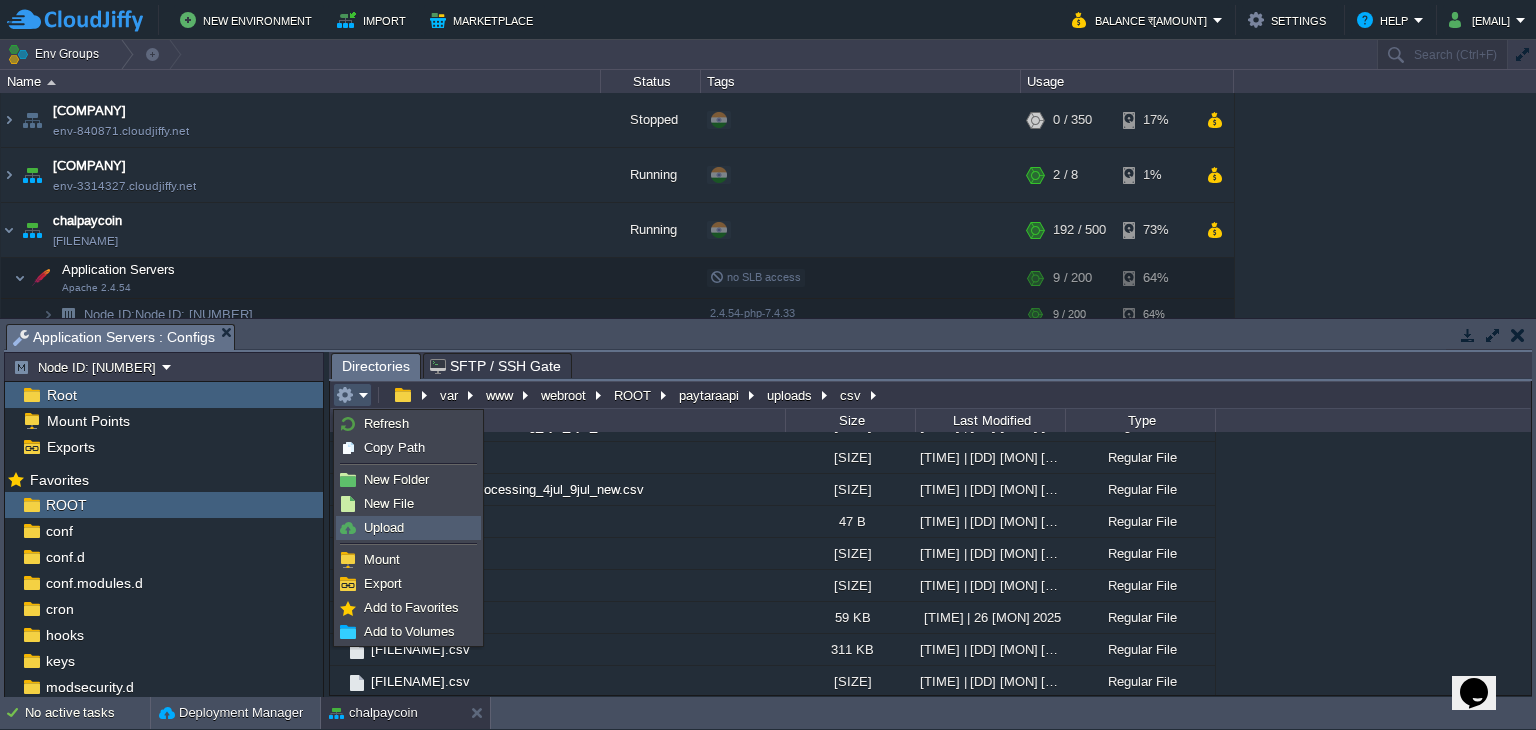 click on "Upload" at bounding box center (408, 528) 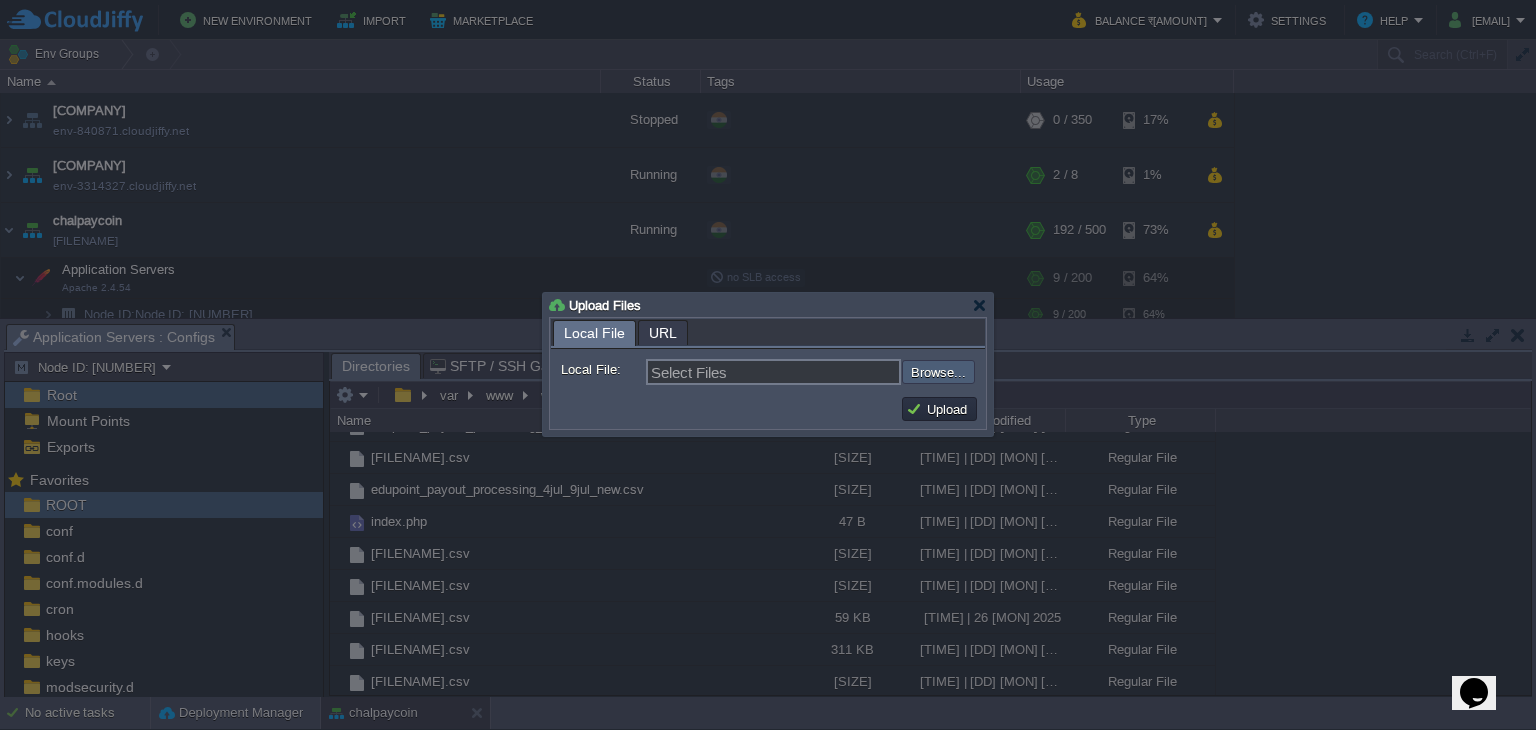 click at bounding box center [848, 372] 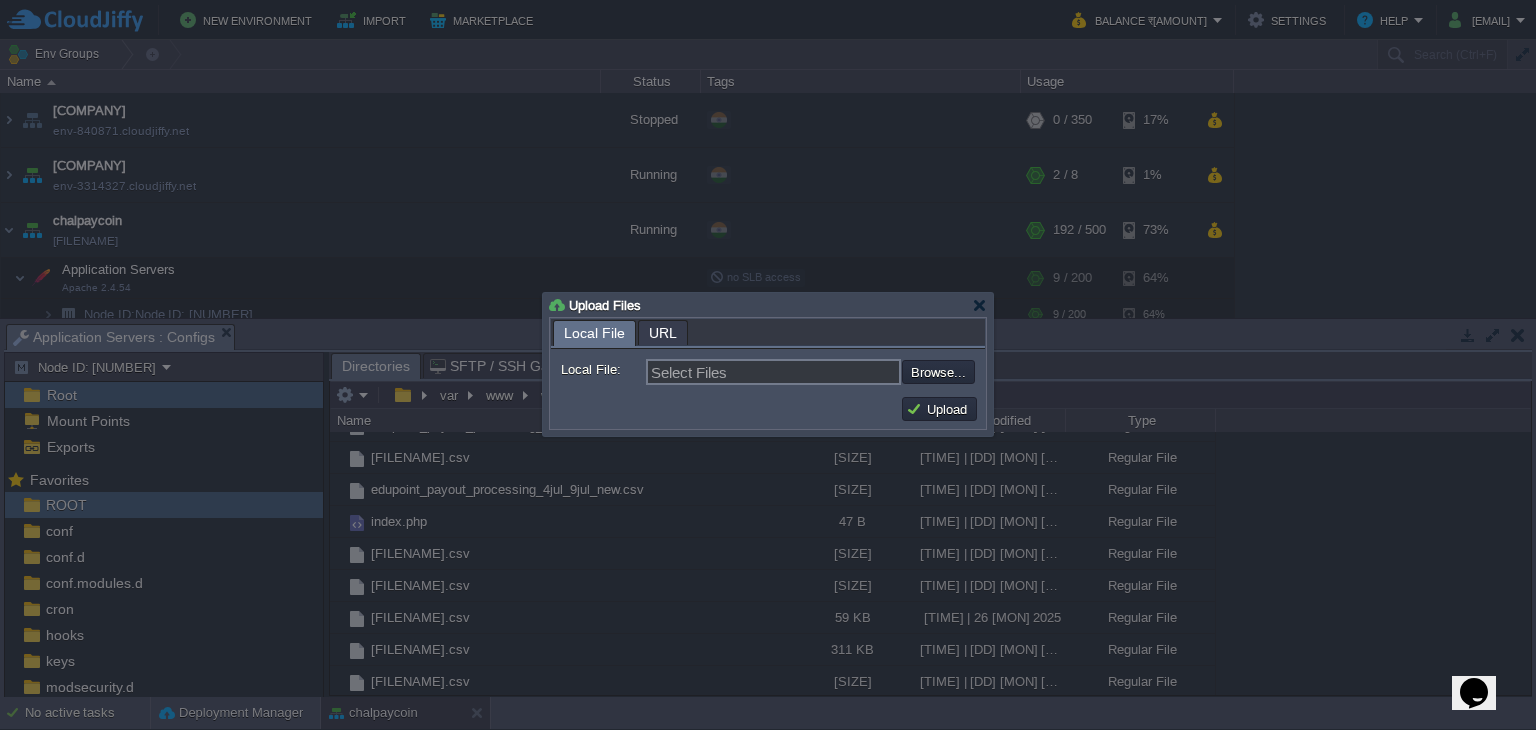 type on "C:\fakepath\[FILENAME].csv" 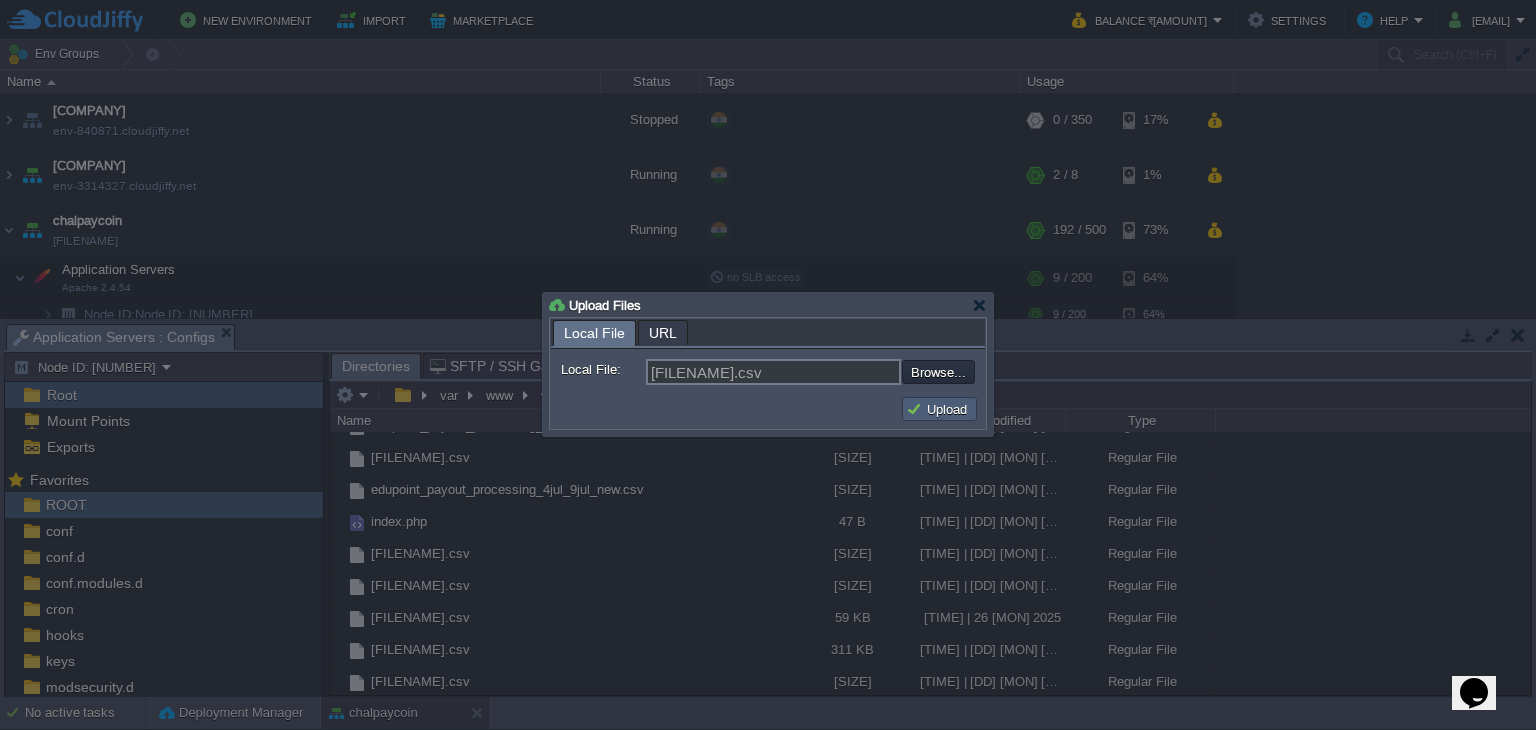 click on "Upload" at bounding box center (939, 409) 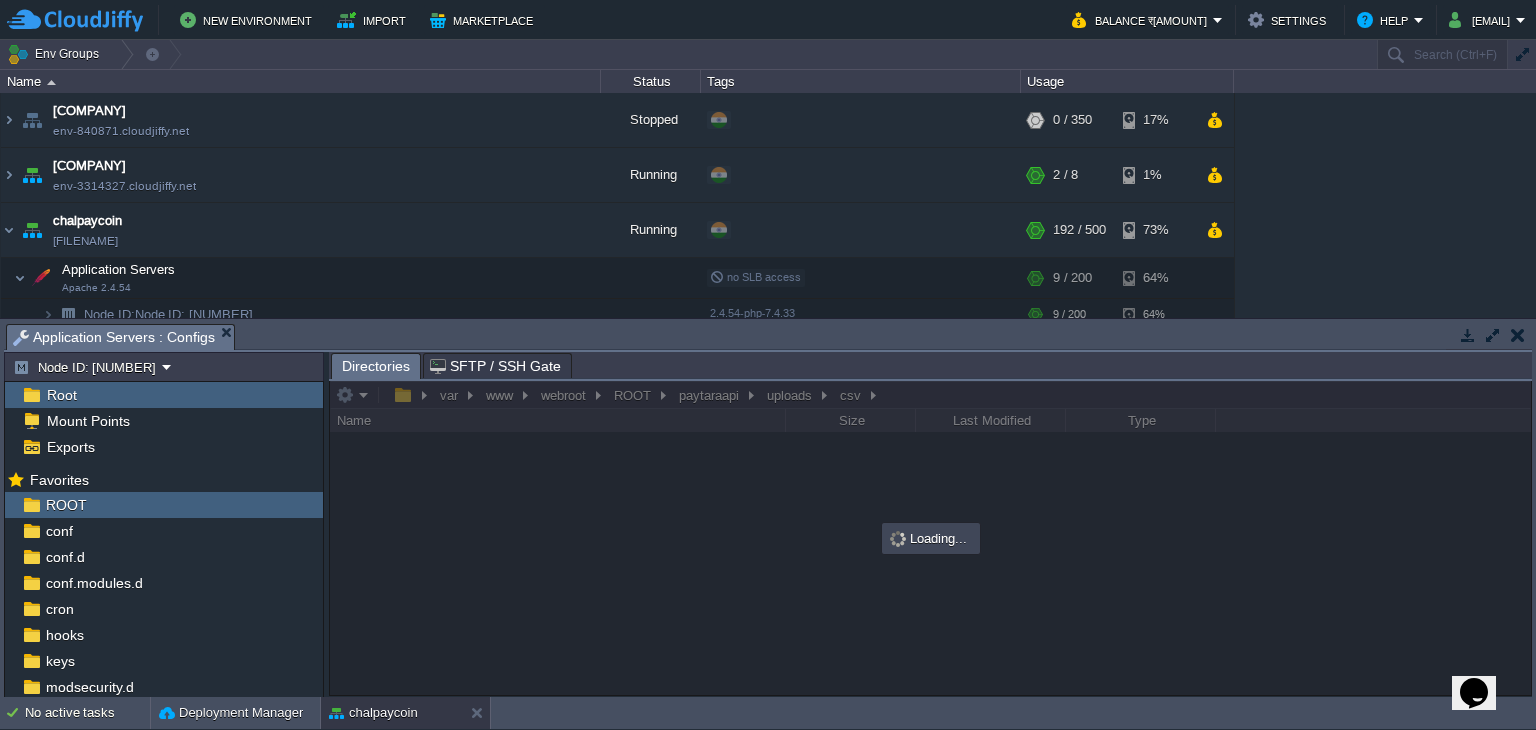 scroll, scrollTop: 0, scrollLeft: 0, axis: both 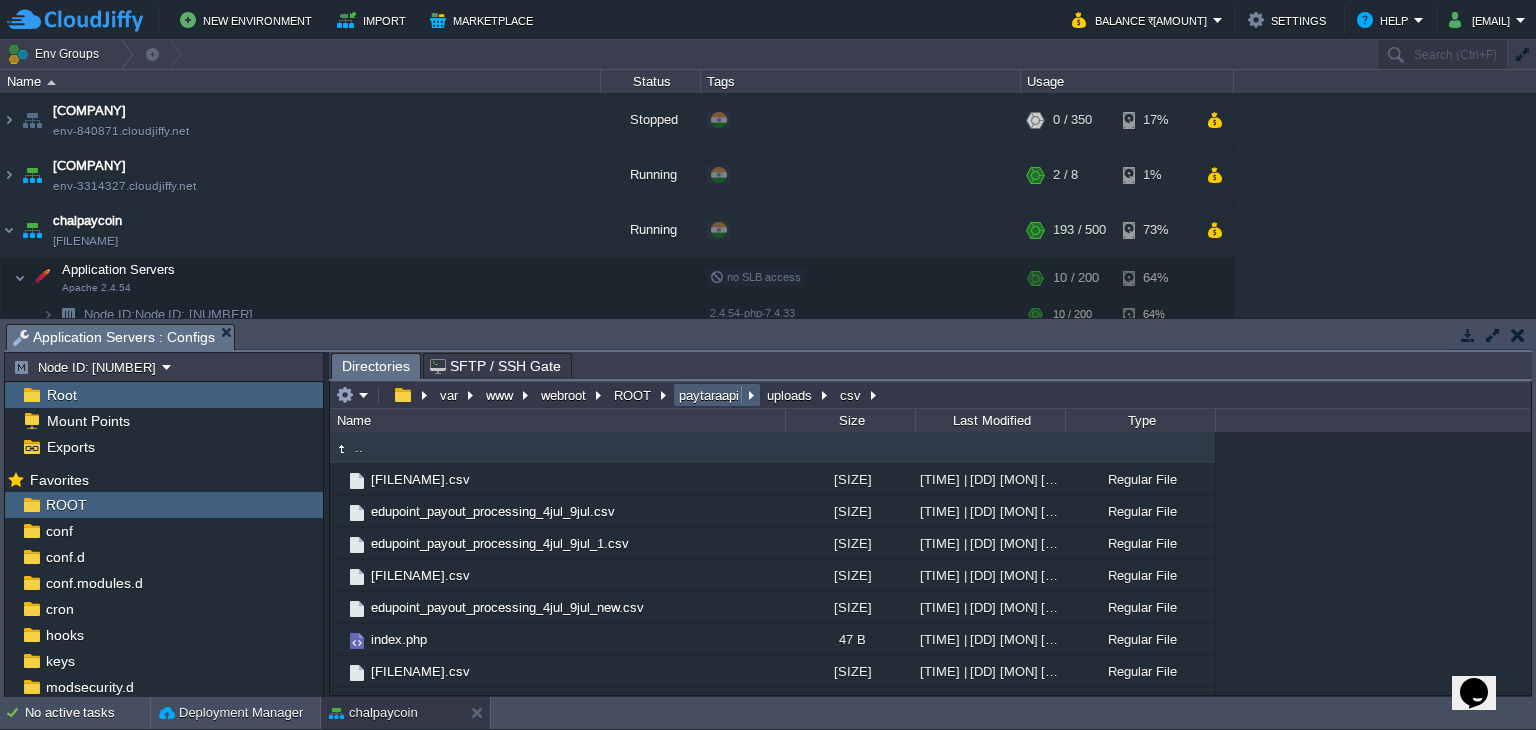 click on "paytaraapi" at bounding box center [710, 395] 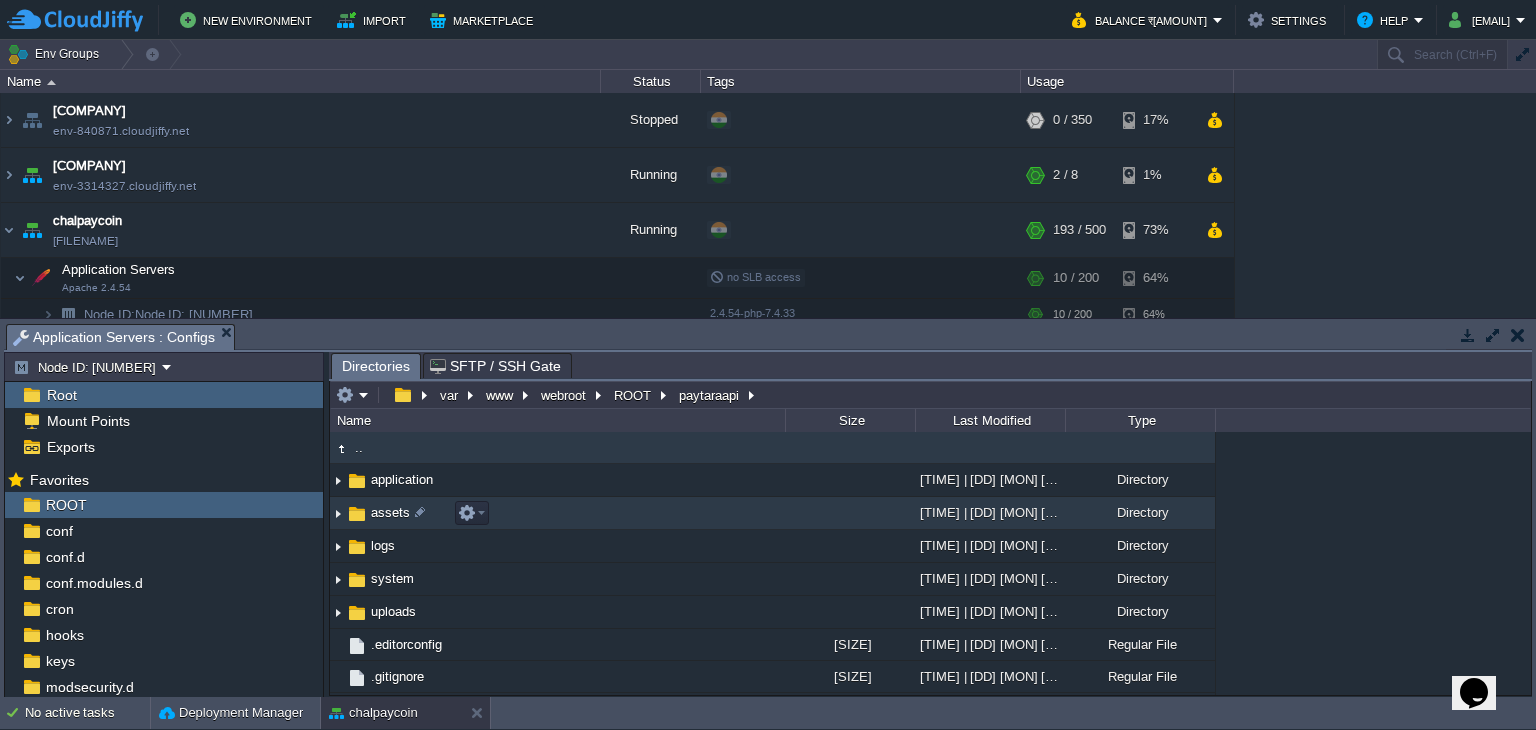 click on "assets" at bounding box center (390, 512) 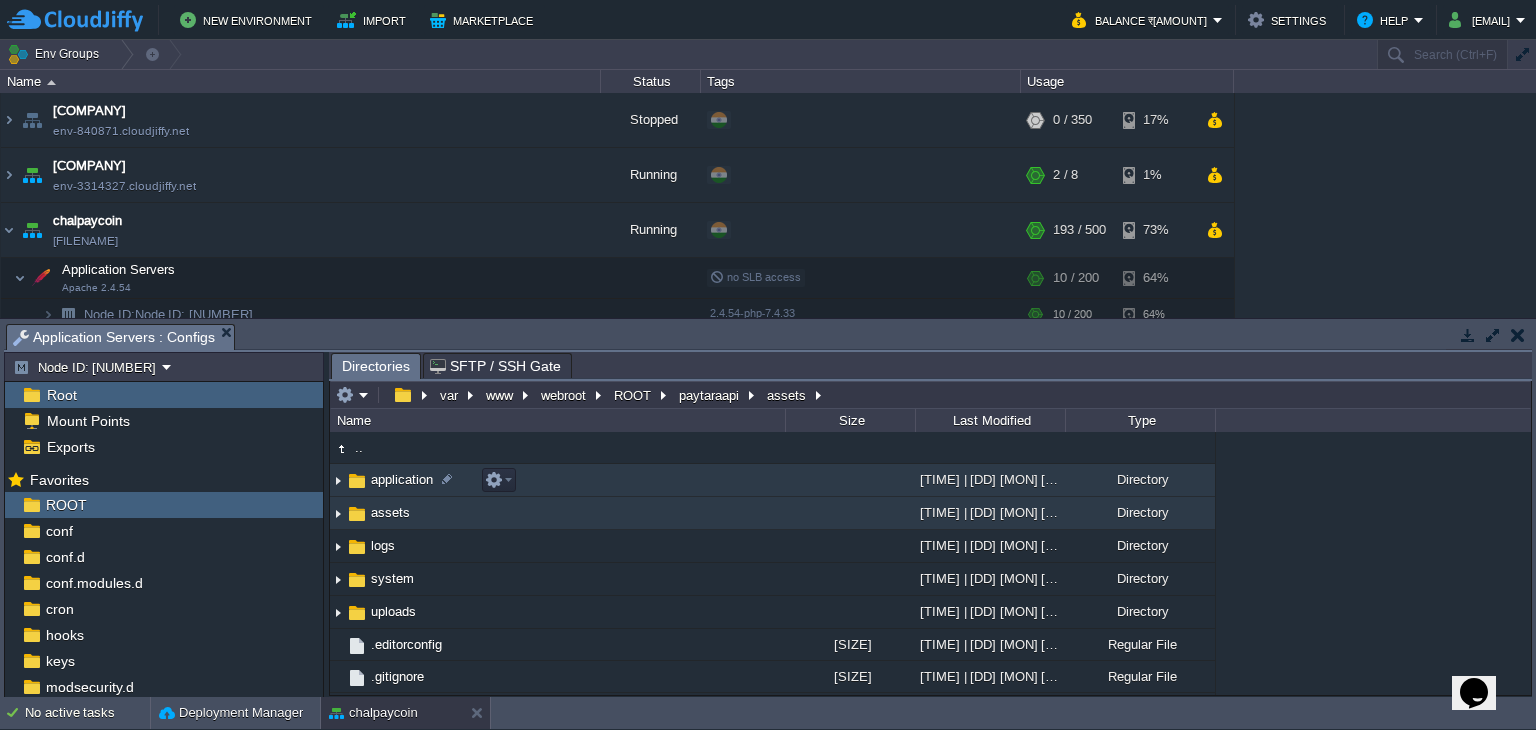 click on "application" at bounding box center (402, 479) 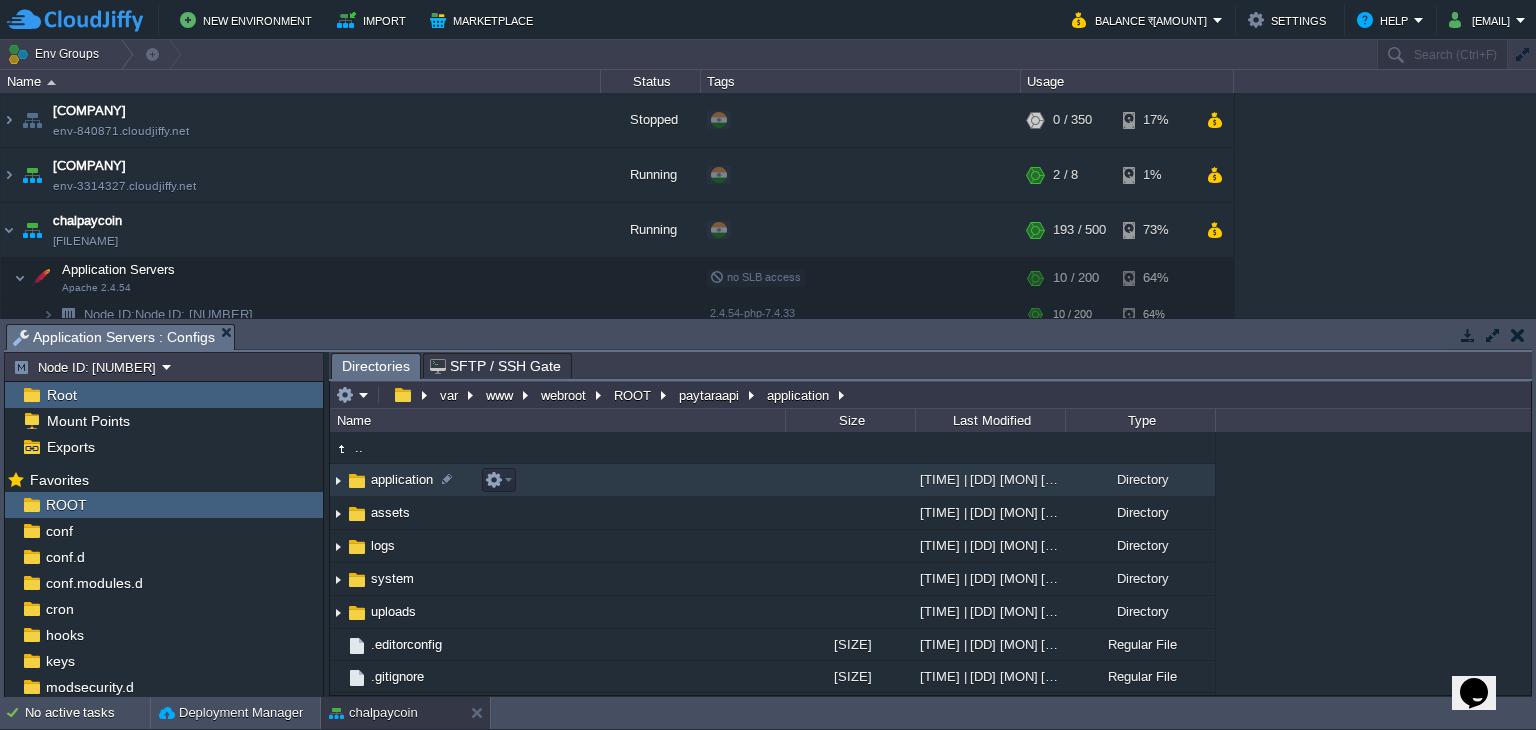 click on "application" at bounding box center (402, 479) 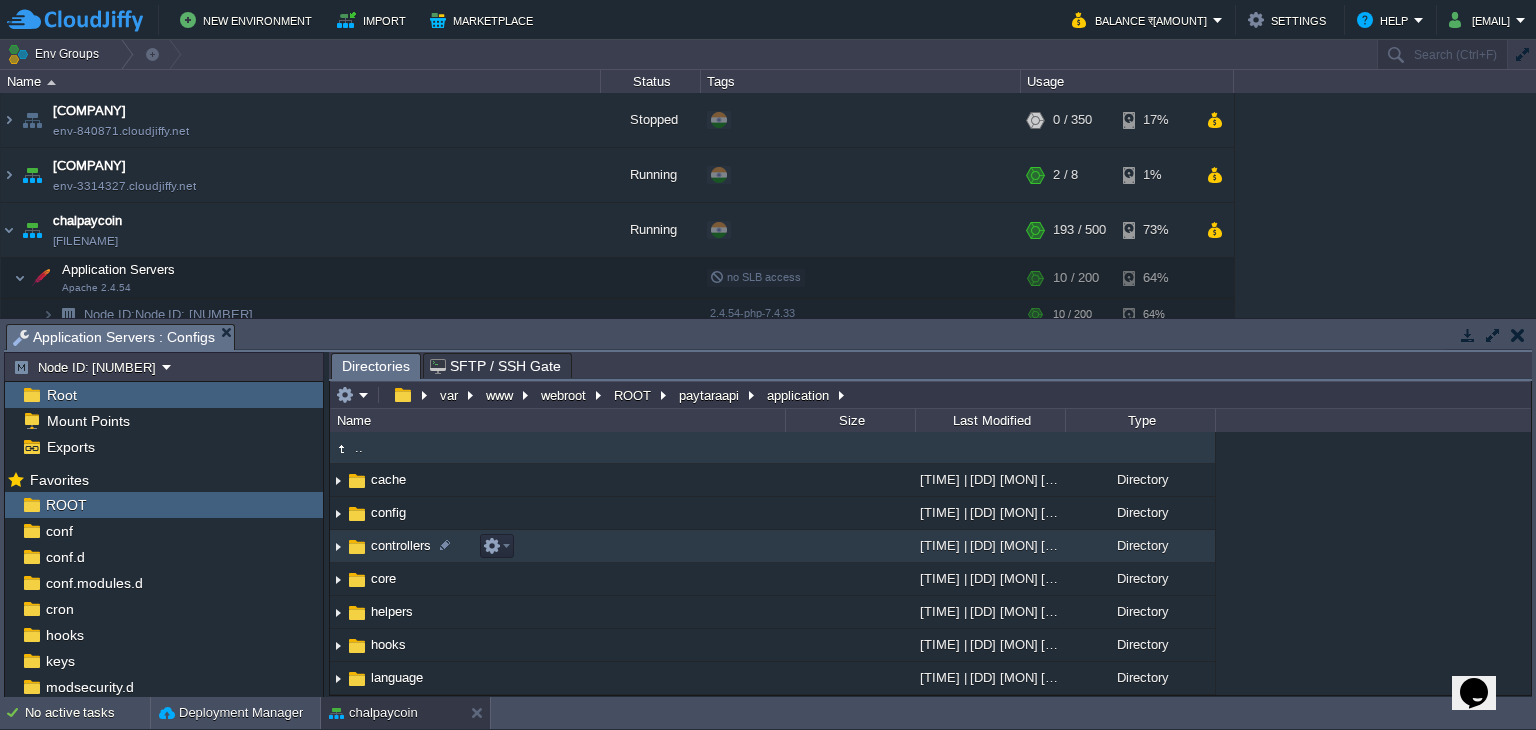 click on "controllers" at bounding box center (401, 545) 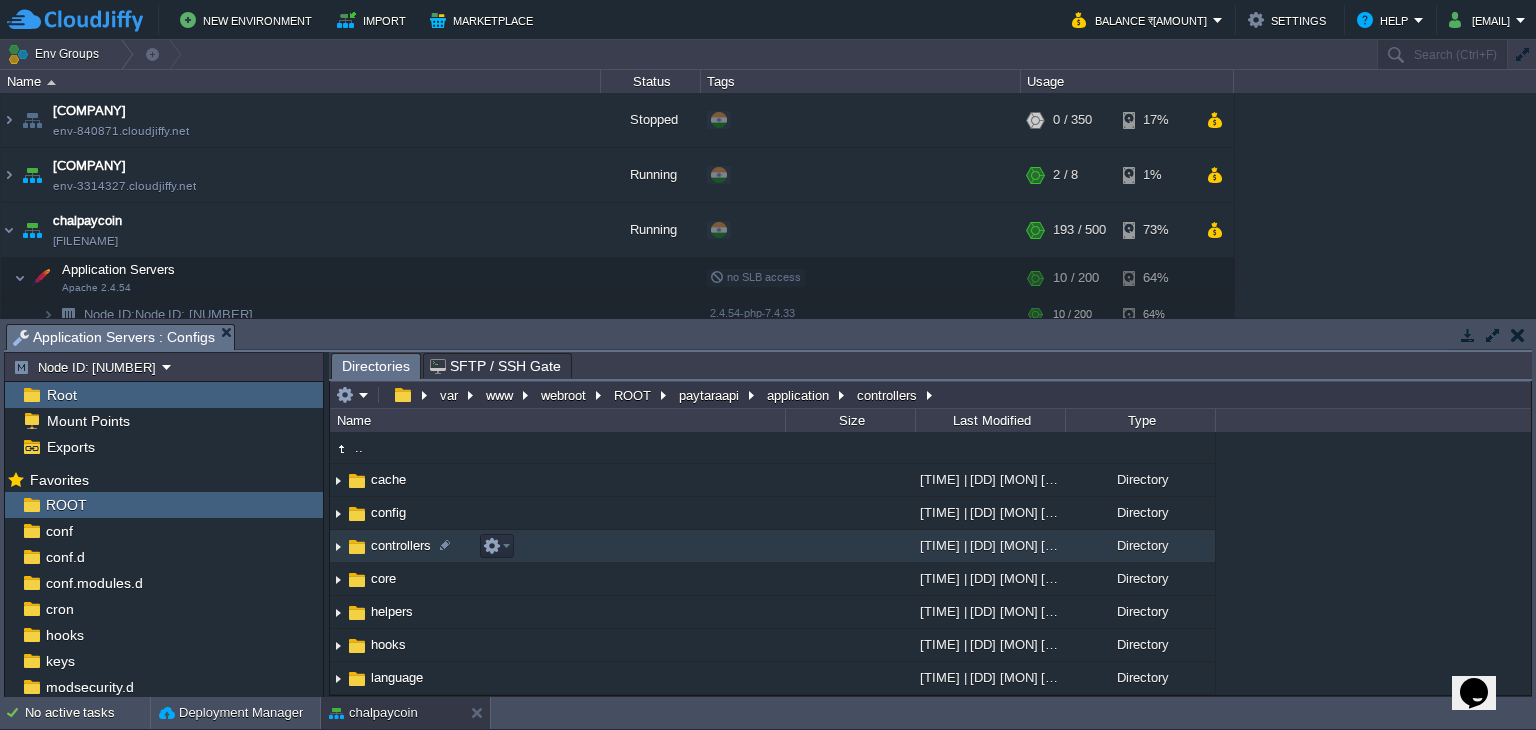 click on "controllers" at bounding box center (401, 545) 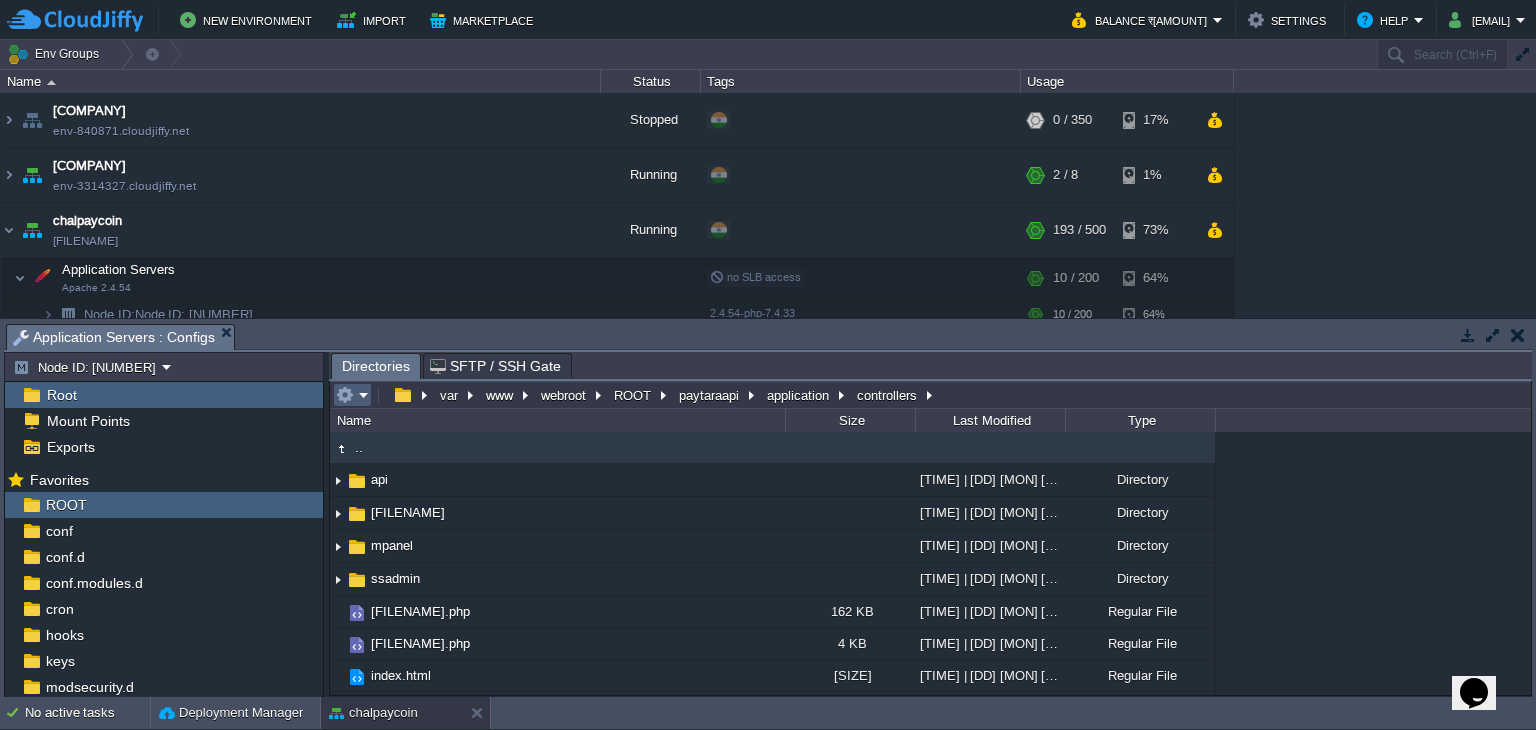 click at bounding box center (352, 395) 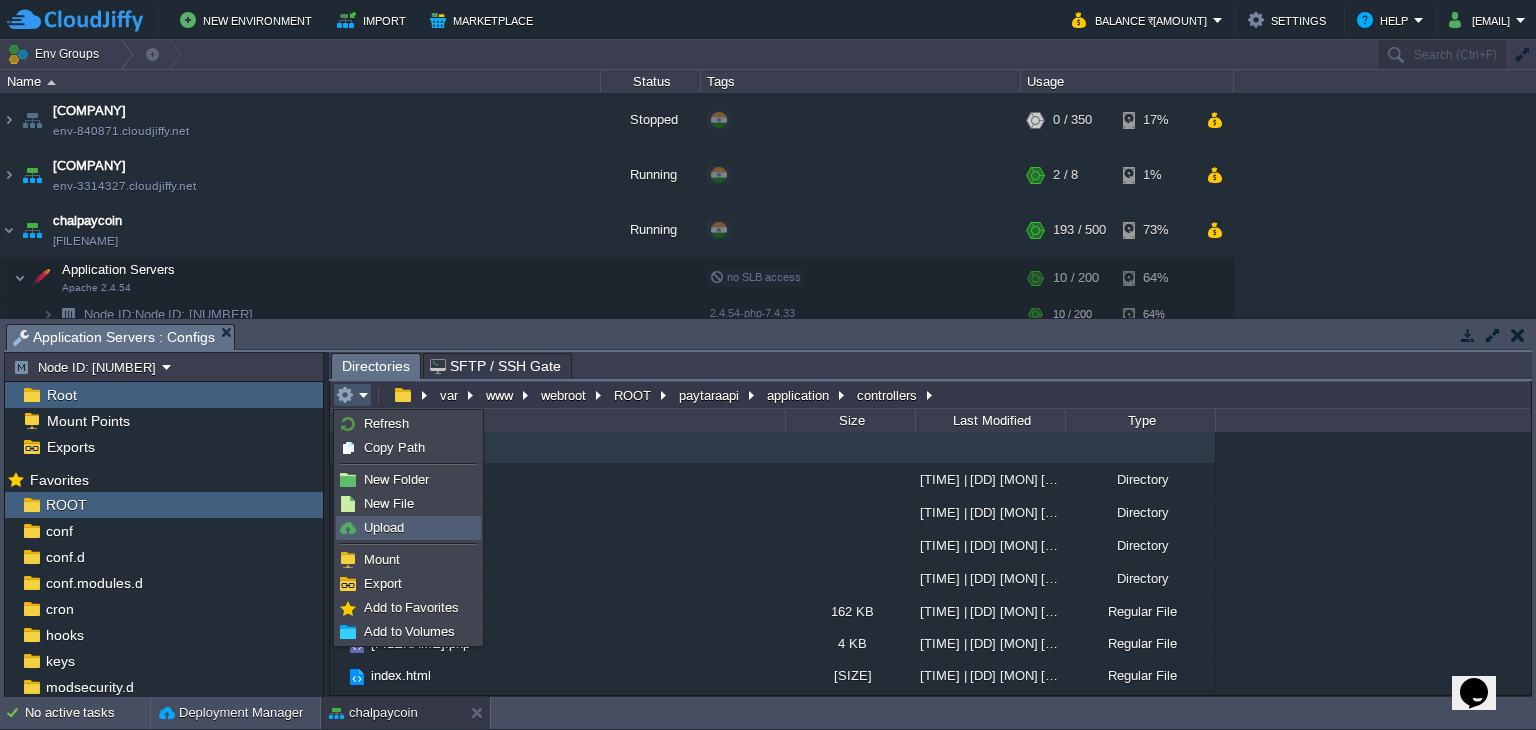 click on "Upload" at bounding box center [384, 527] 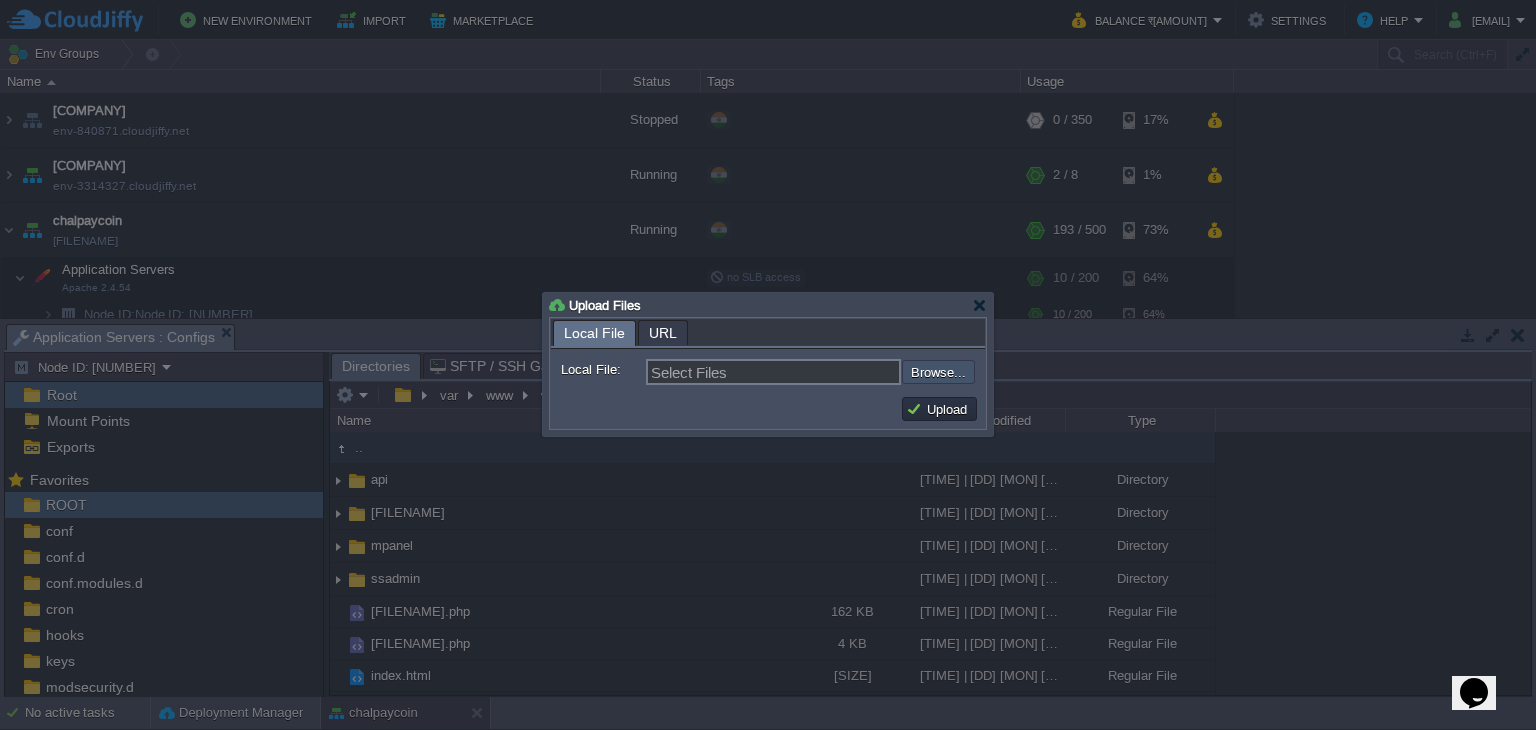 click at bounding box center [848, 372] 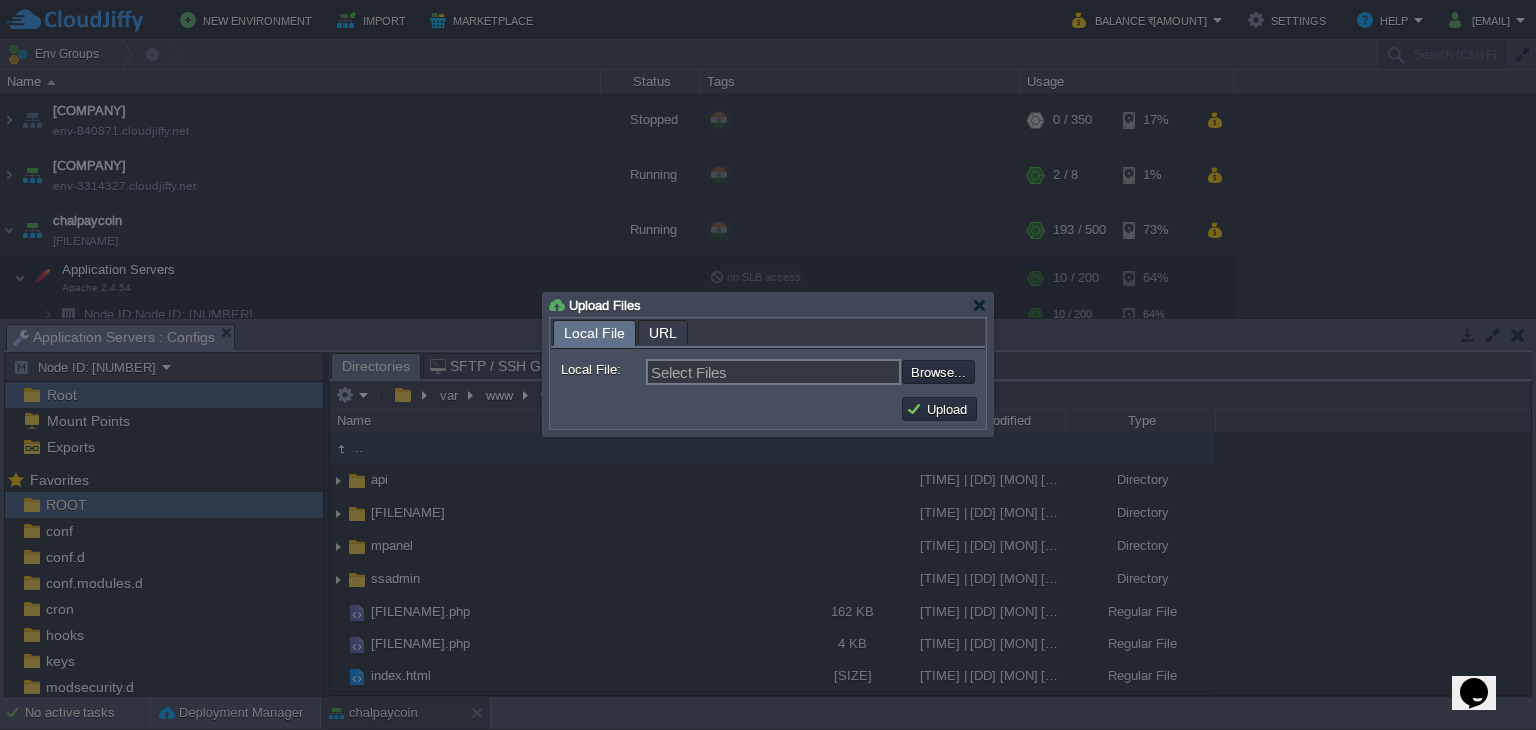 type on "C:\fakepath\[FILENAME].php" 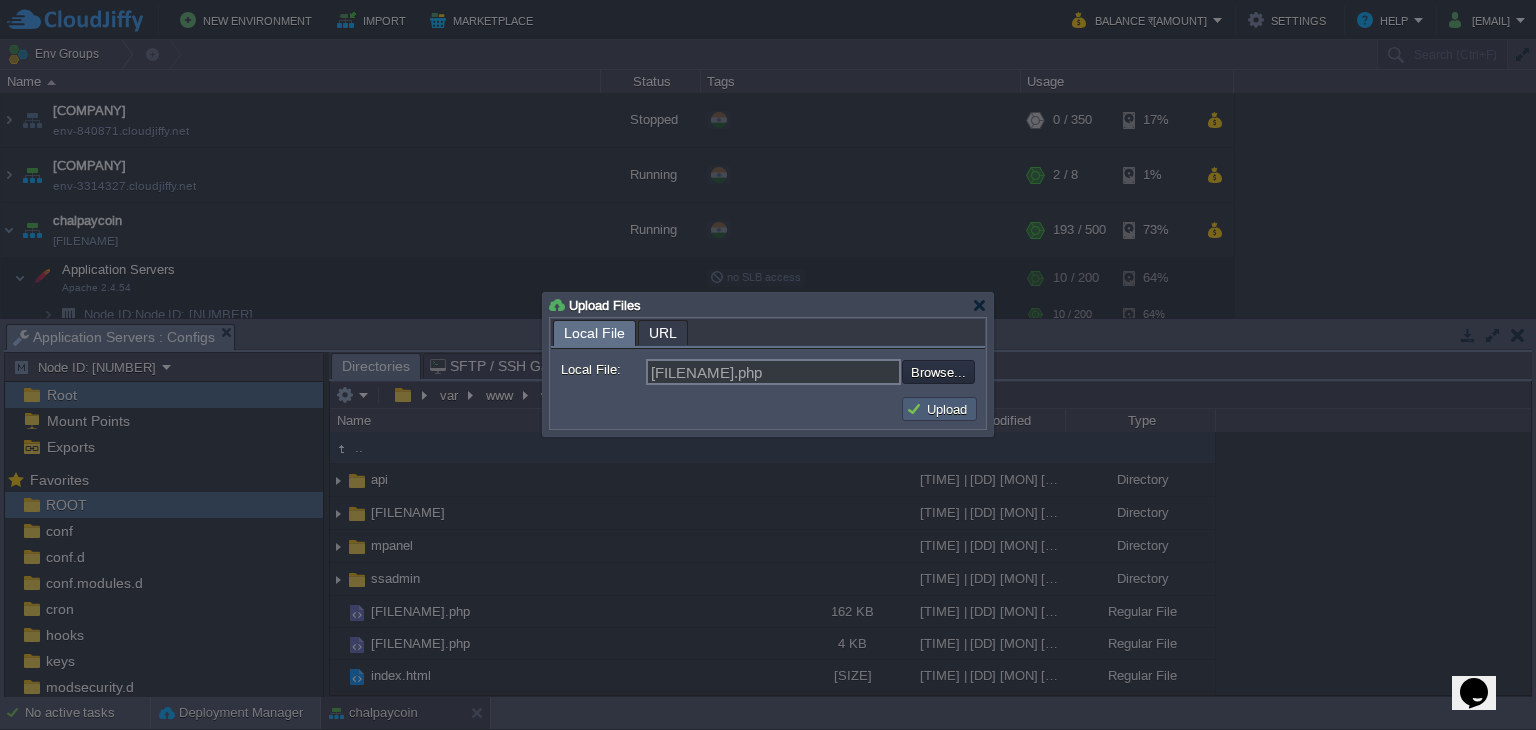 click on "Upload" at bounding box center [939, 409] 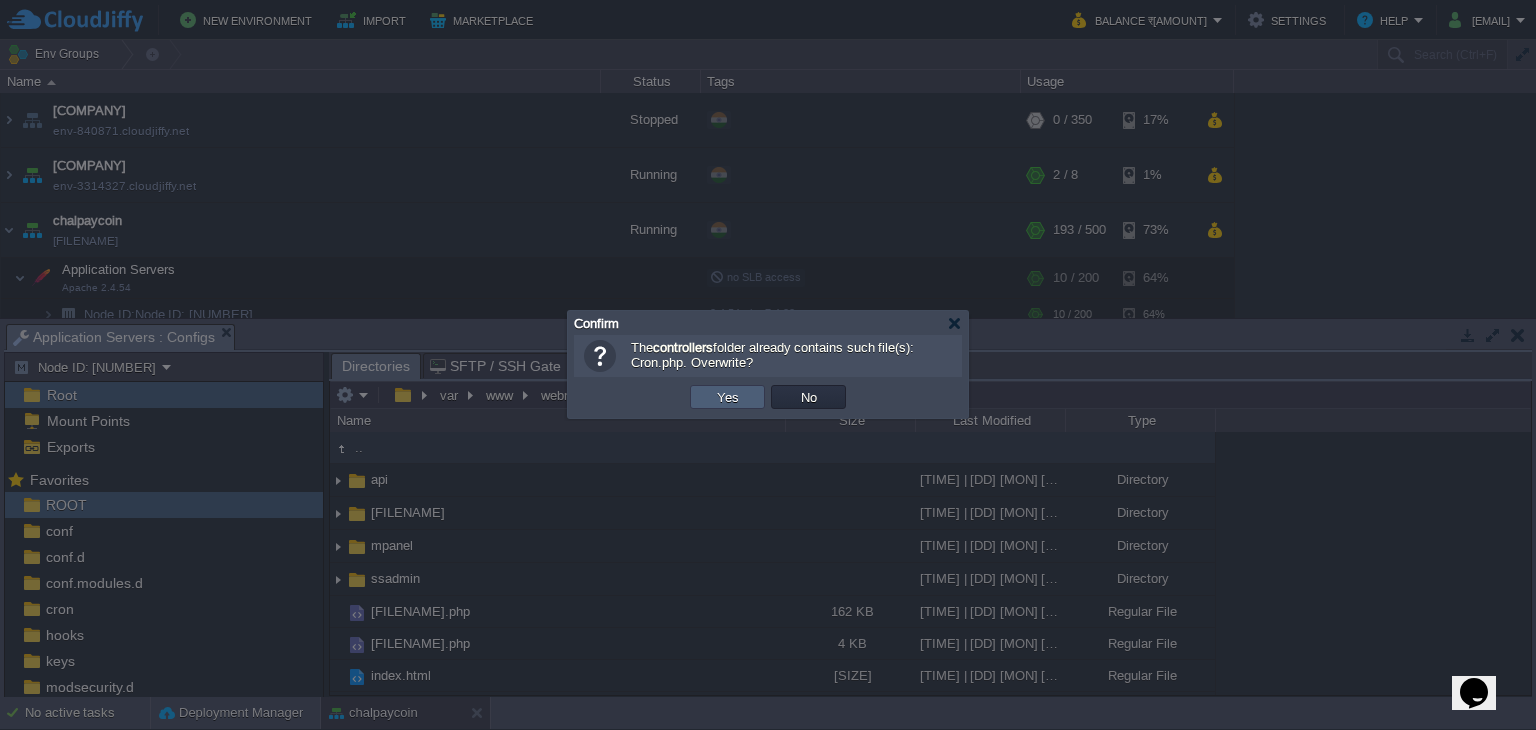 click on "Yes" at bounding box center [727, 397] 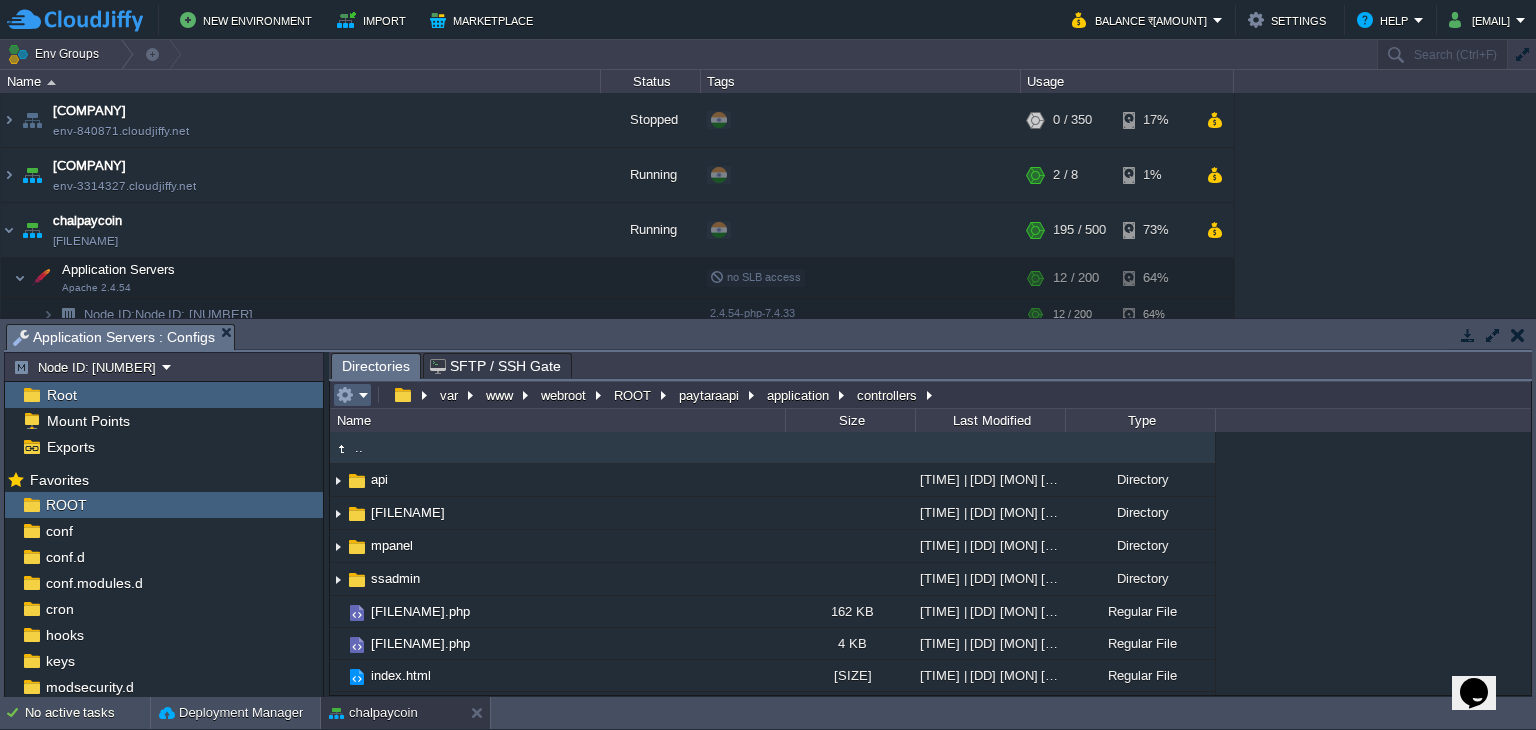 click at bounding box center (352, 395) 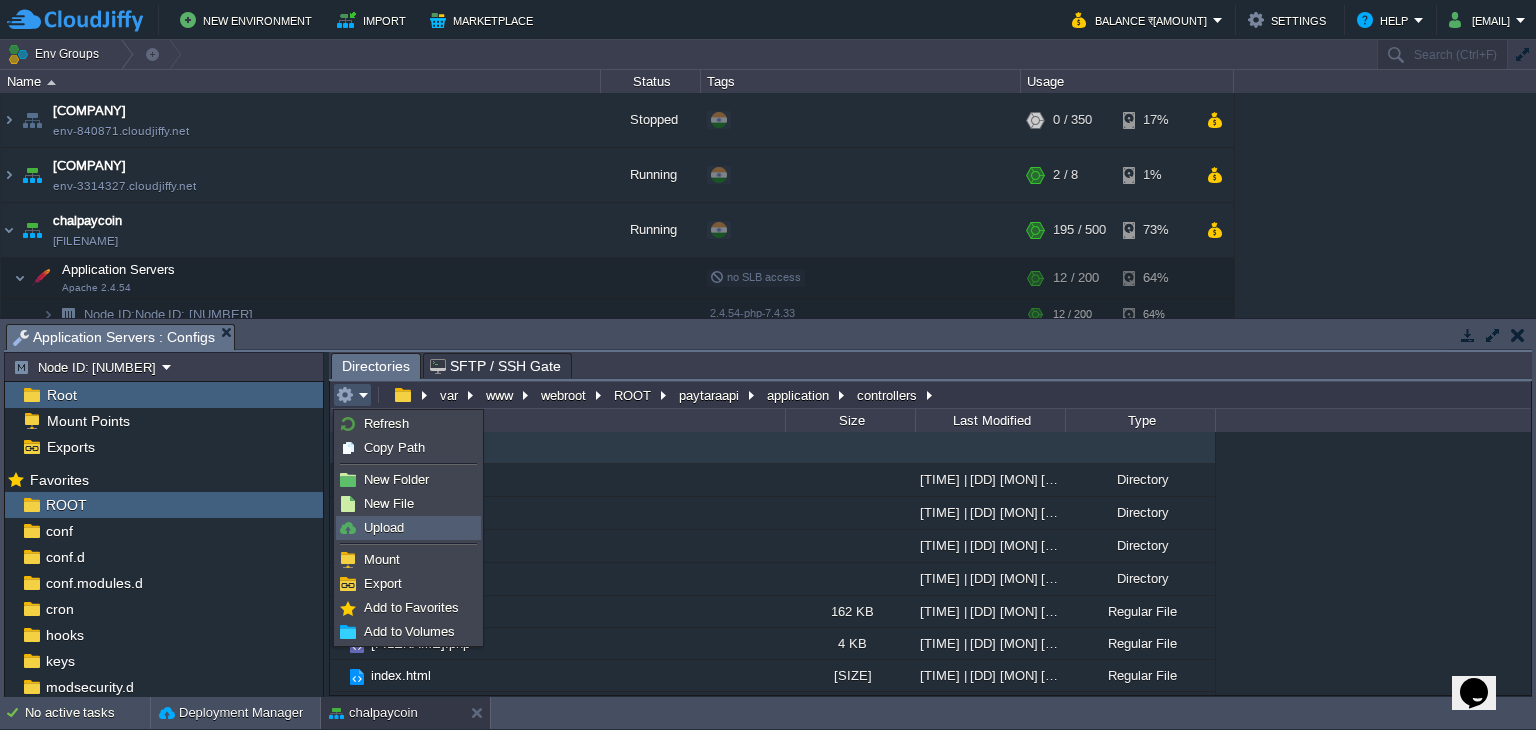 click on "Upload" at bounding box center (384, 527) 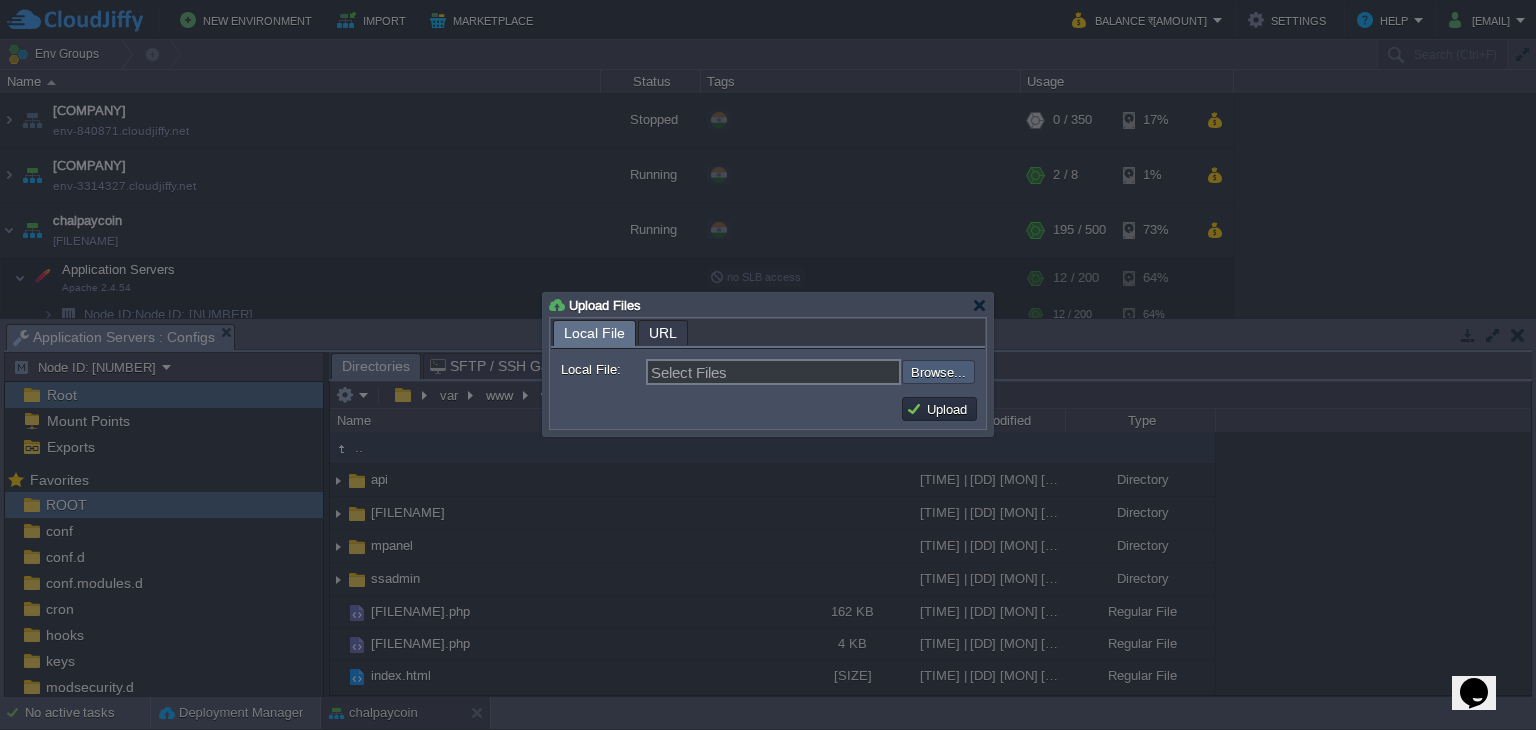 click at bounding box center (848, 372) 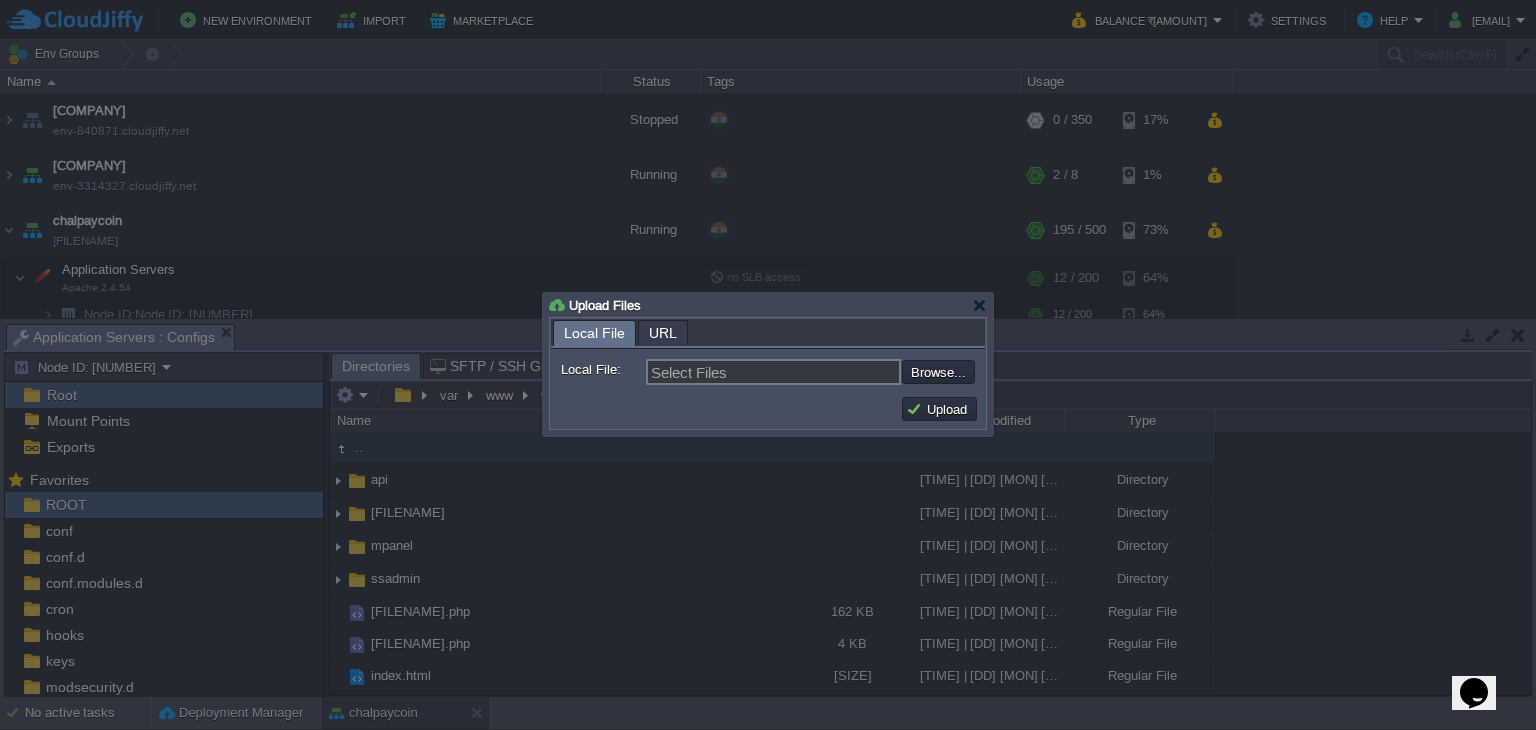 type on "C:\fakepath\[FILENAME].php" 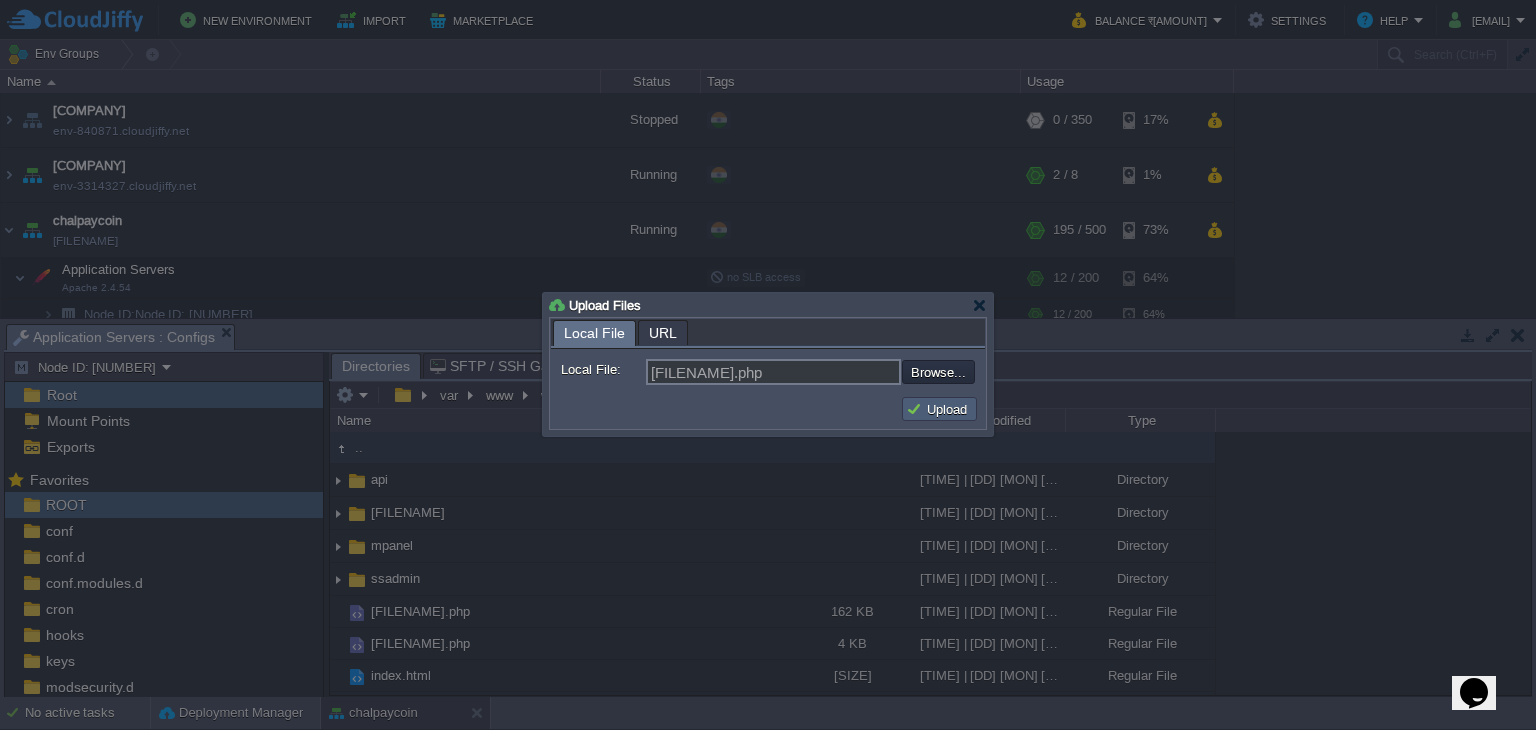 click on "Upload" at bounding box center [939, 409] 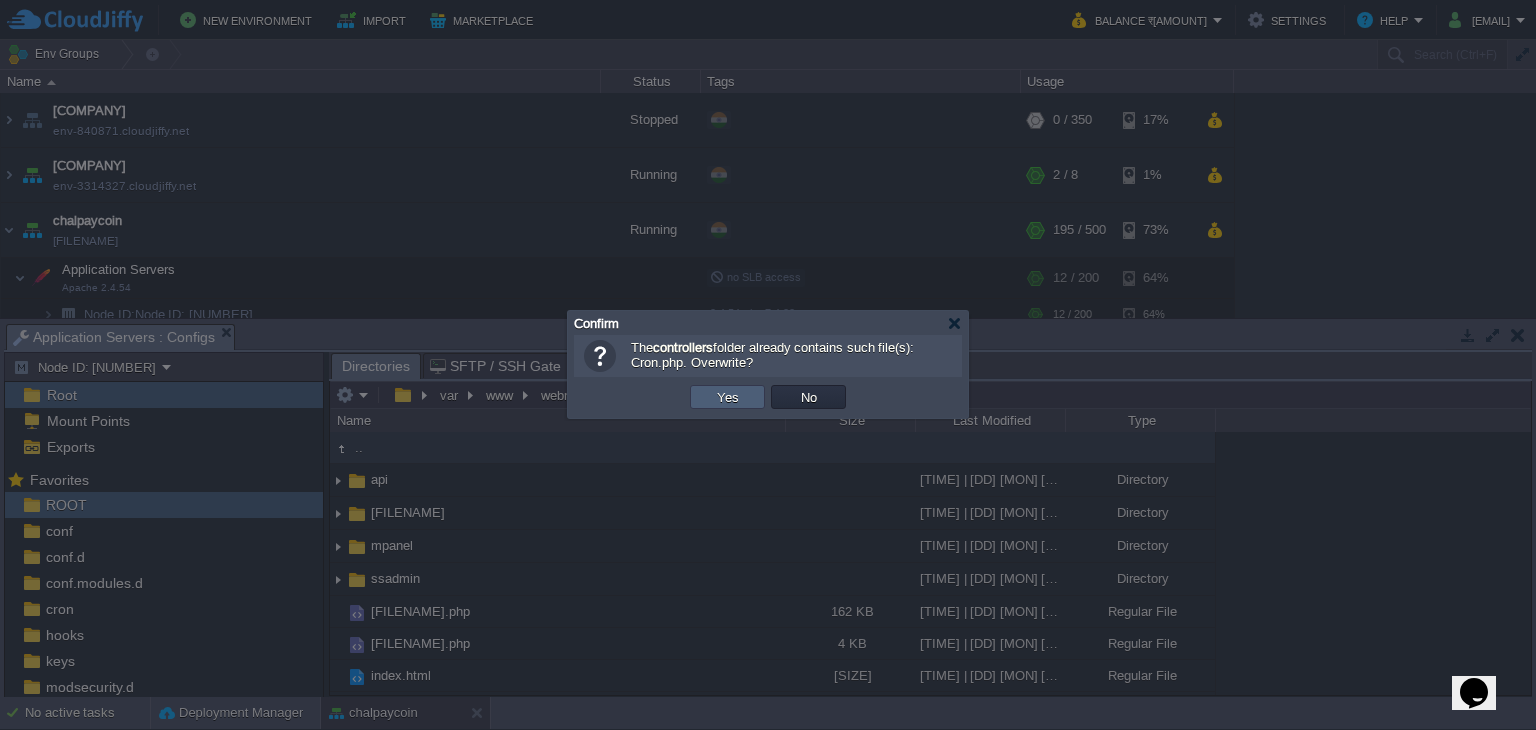 click on "Yes" at bounding box center (728, 397) 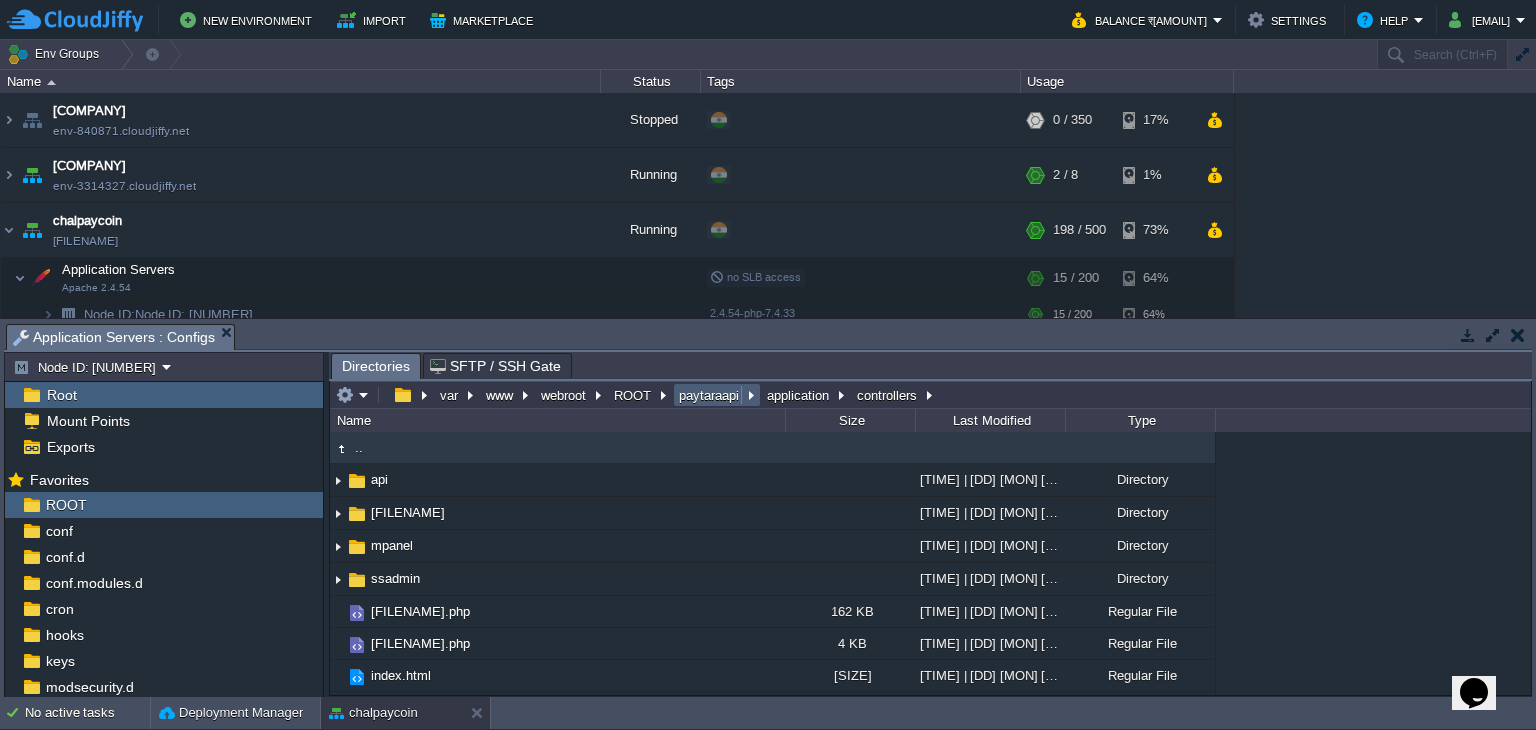 click on "paytaraapi" at bounding box center [710, 395] 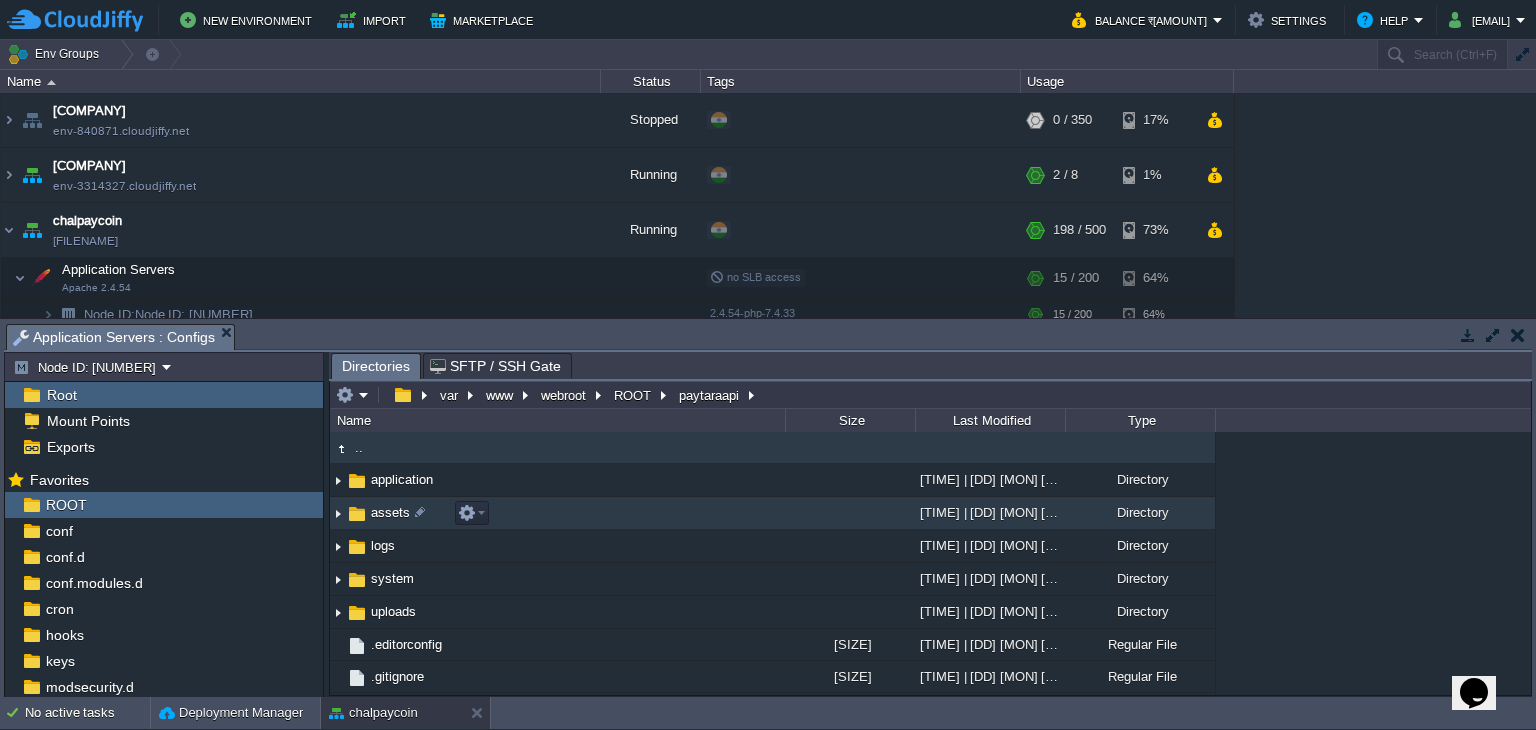 click at bounding box center [357, 514] 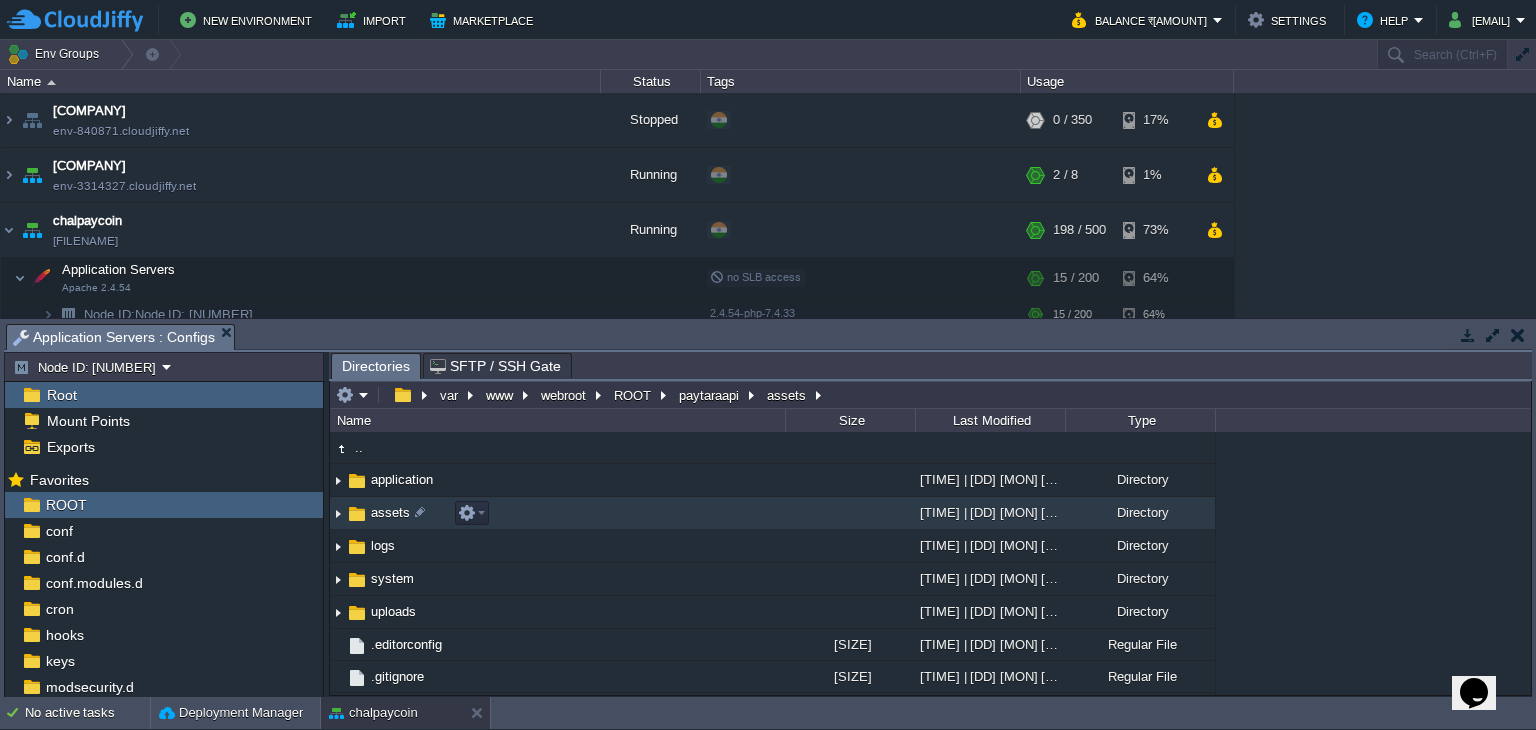 click at bounding box center (357, 514) 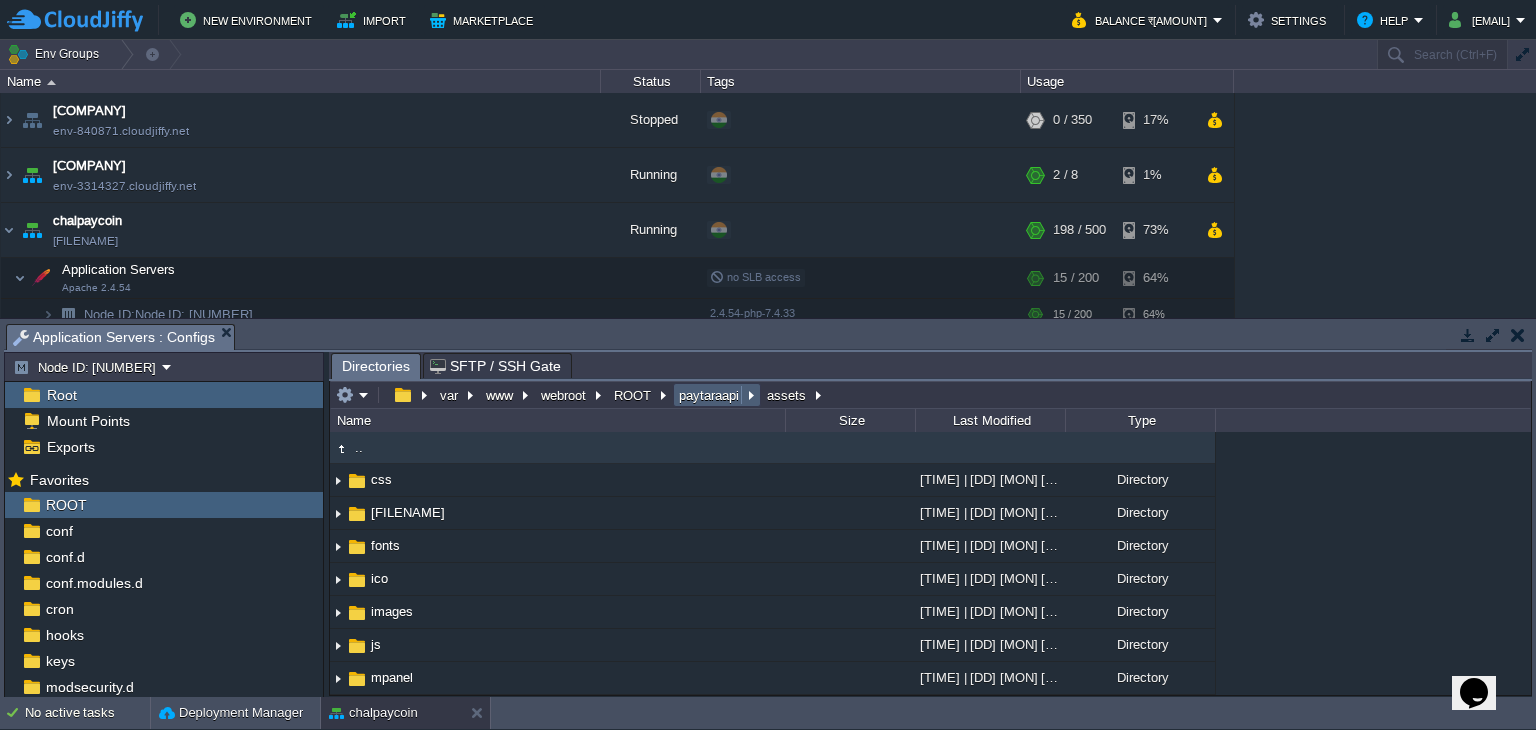 click on "paytaraapi" at bounding box center (710, 395) 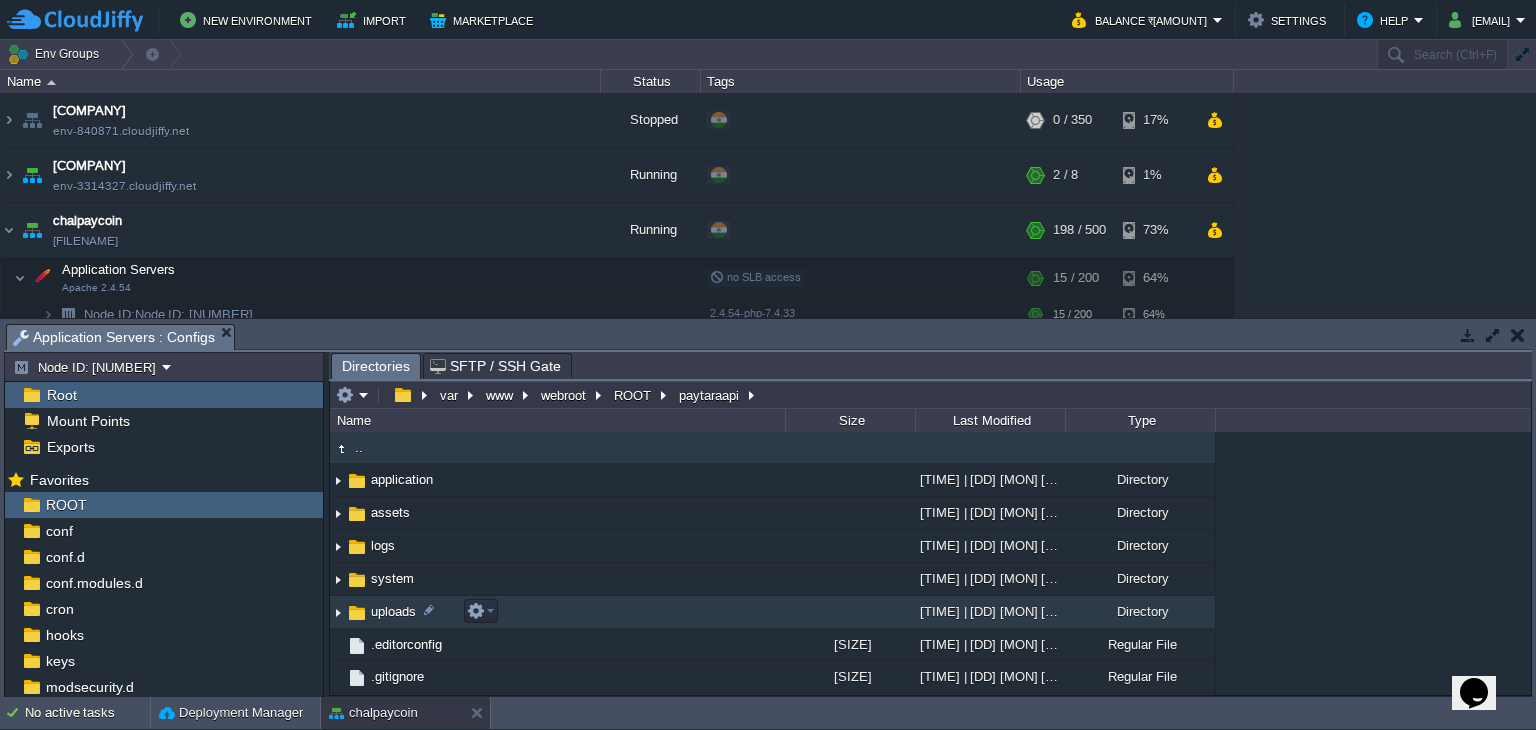 click on "uploads" at bounding box center [393, 611] 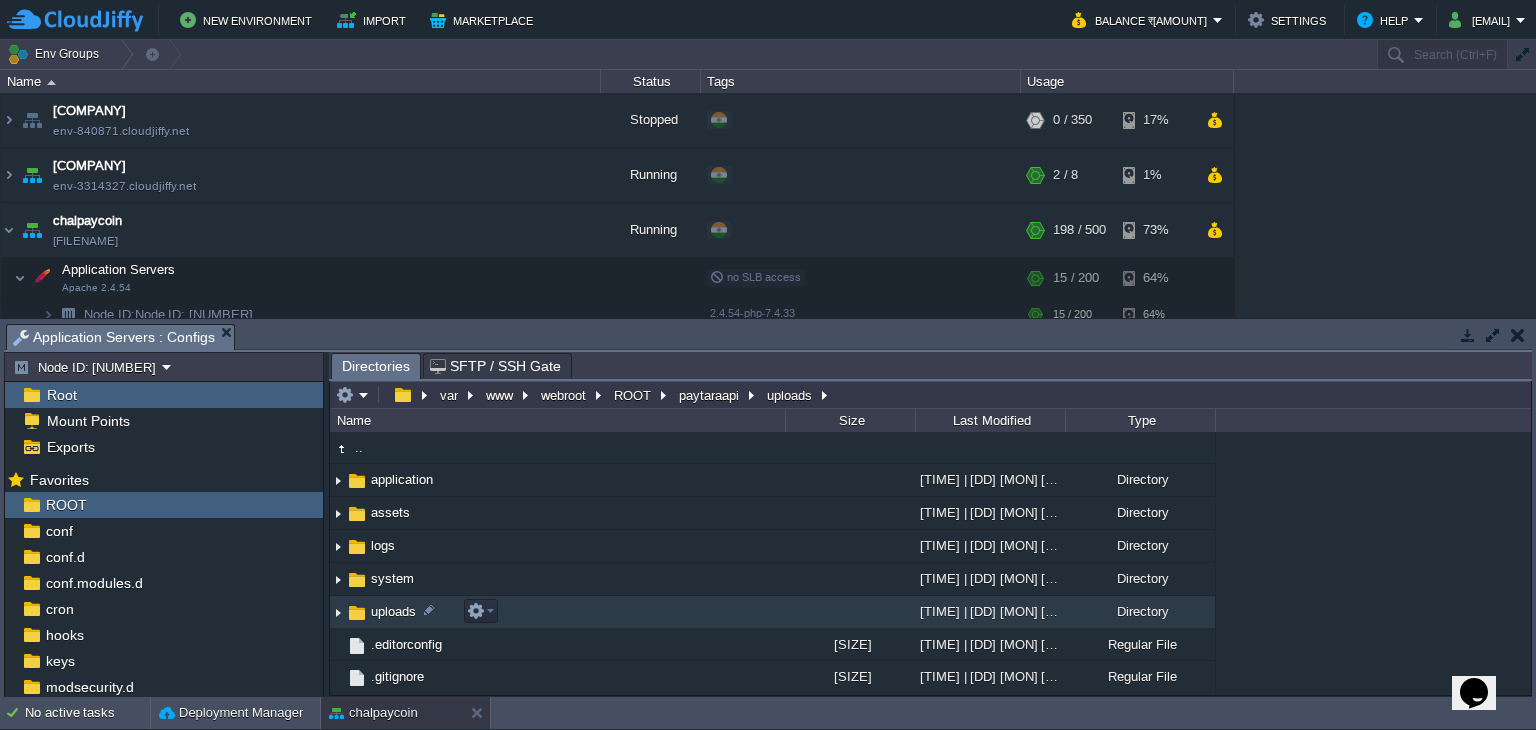 click on "uploads" at bounding box center [393, 611] 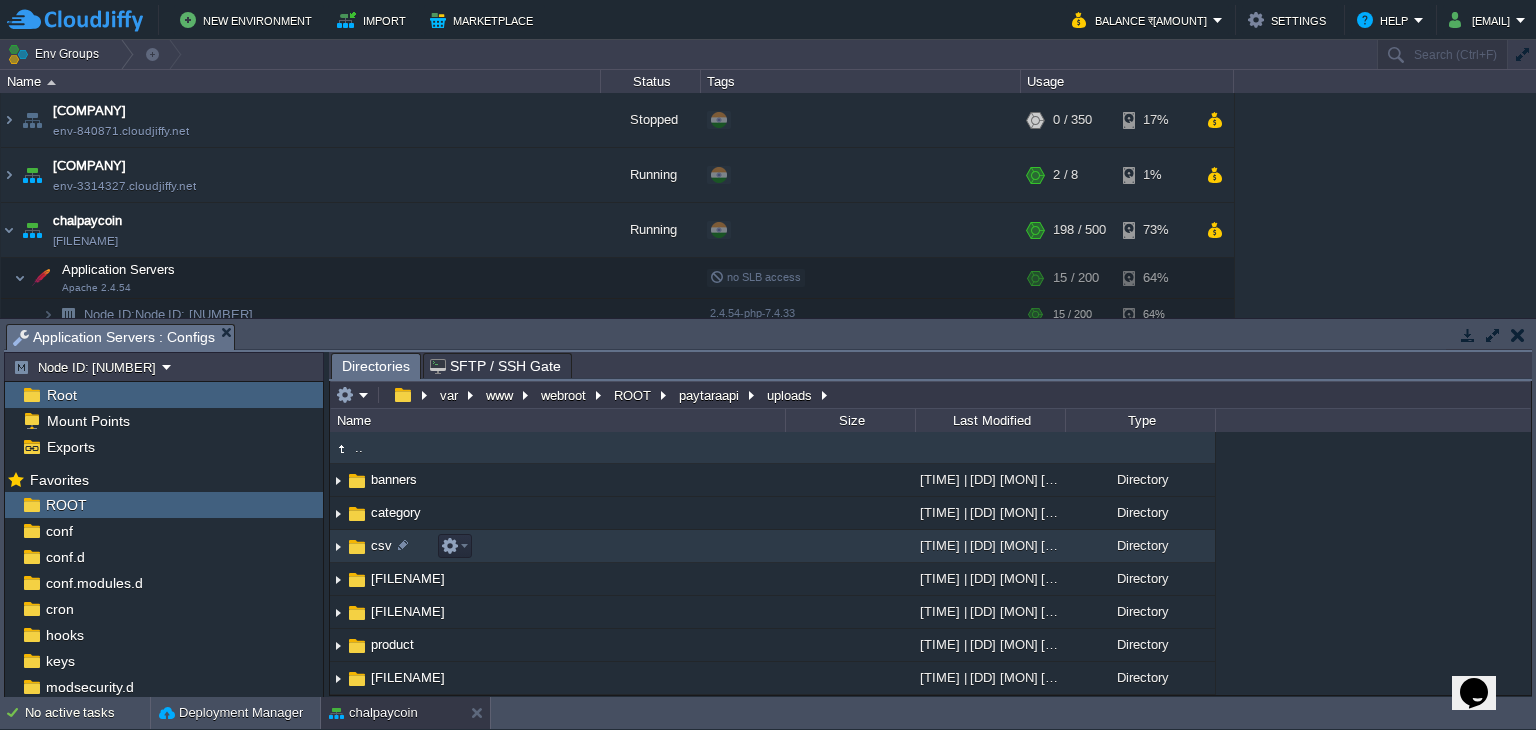 click on "csv" at bounding box center [557, 546] 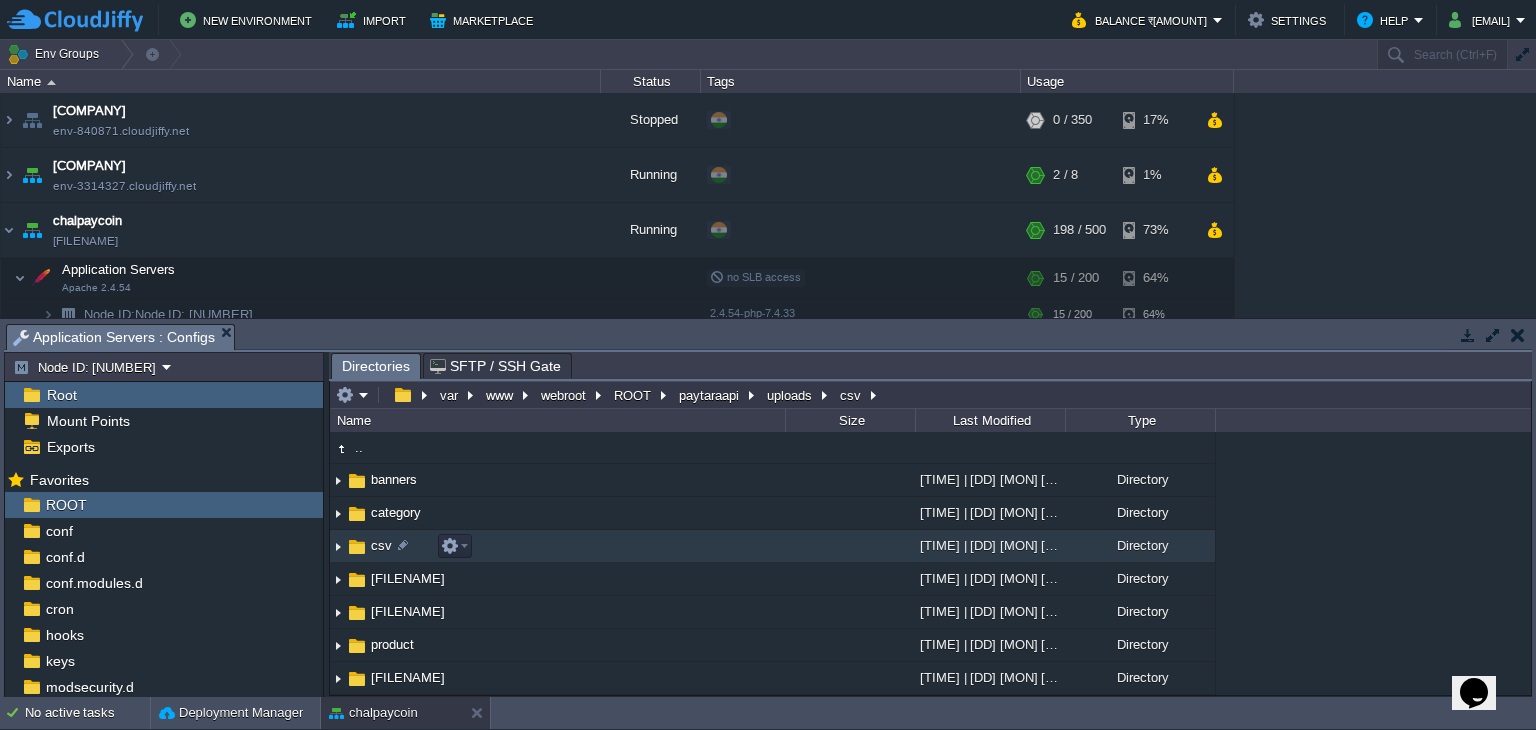 click on "csv" at bounding box center (557, 546) 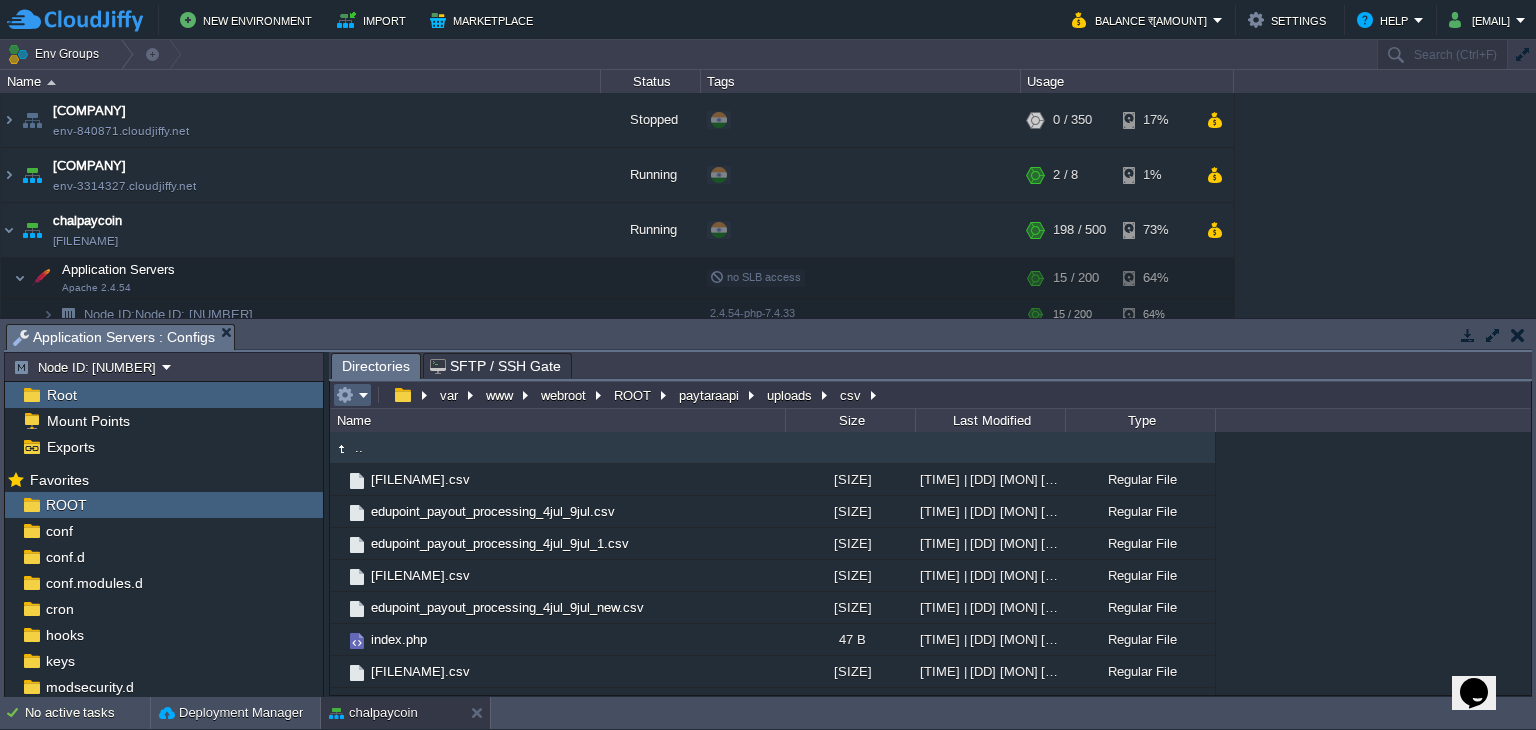 click at bounding box center [352, 395] 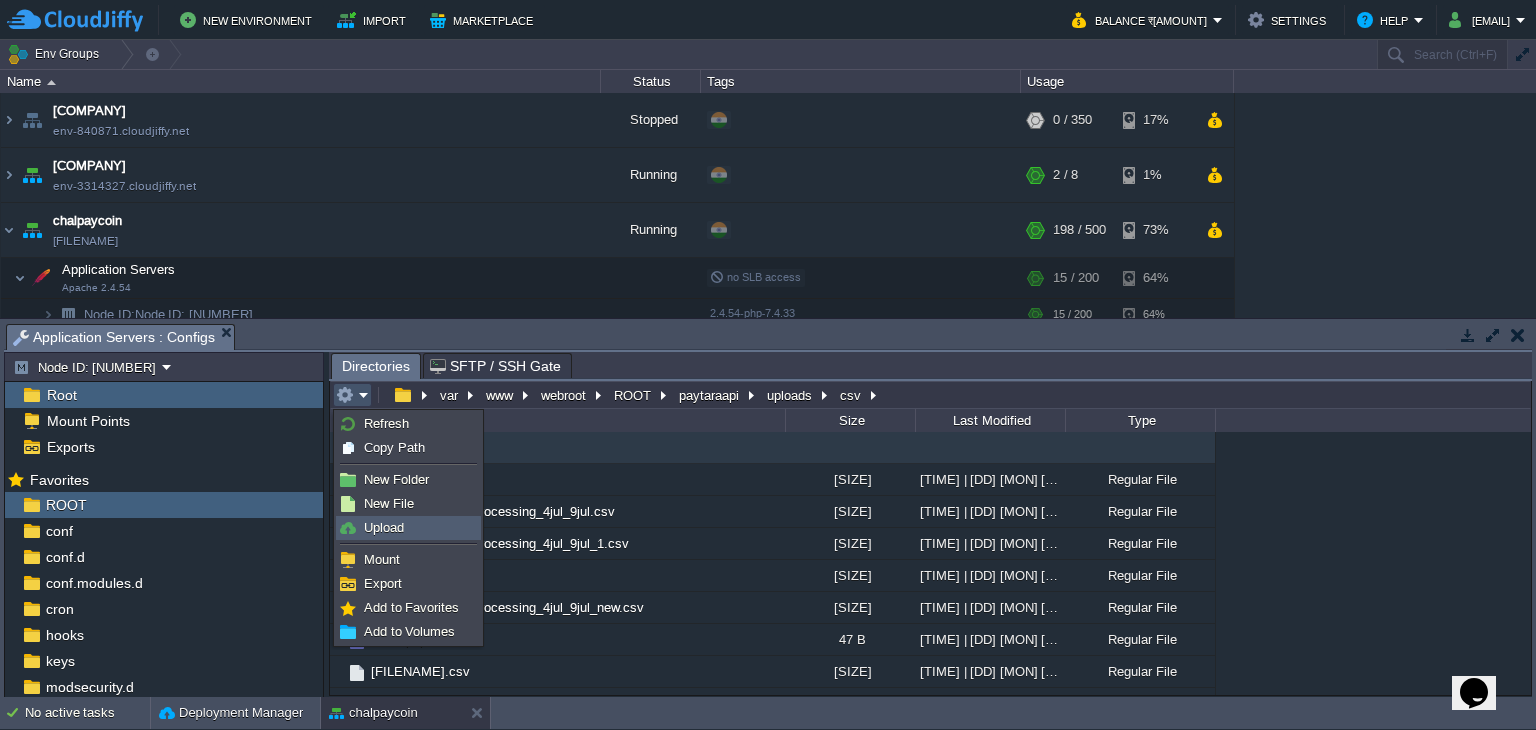 click on "Upload" at bounding box center [408, 528] 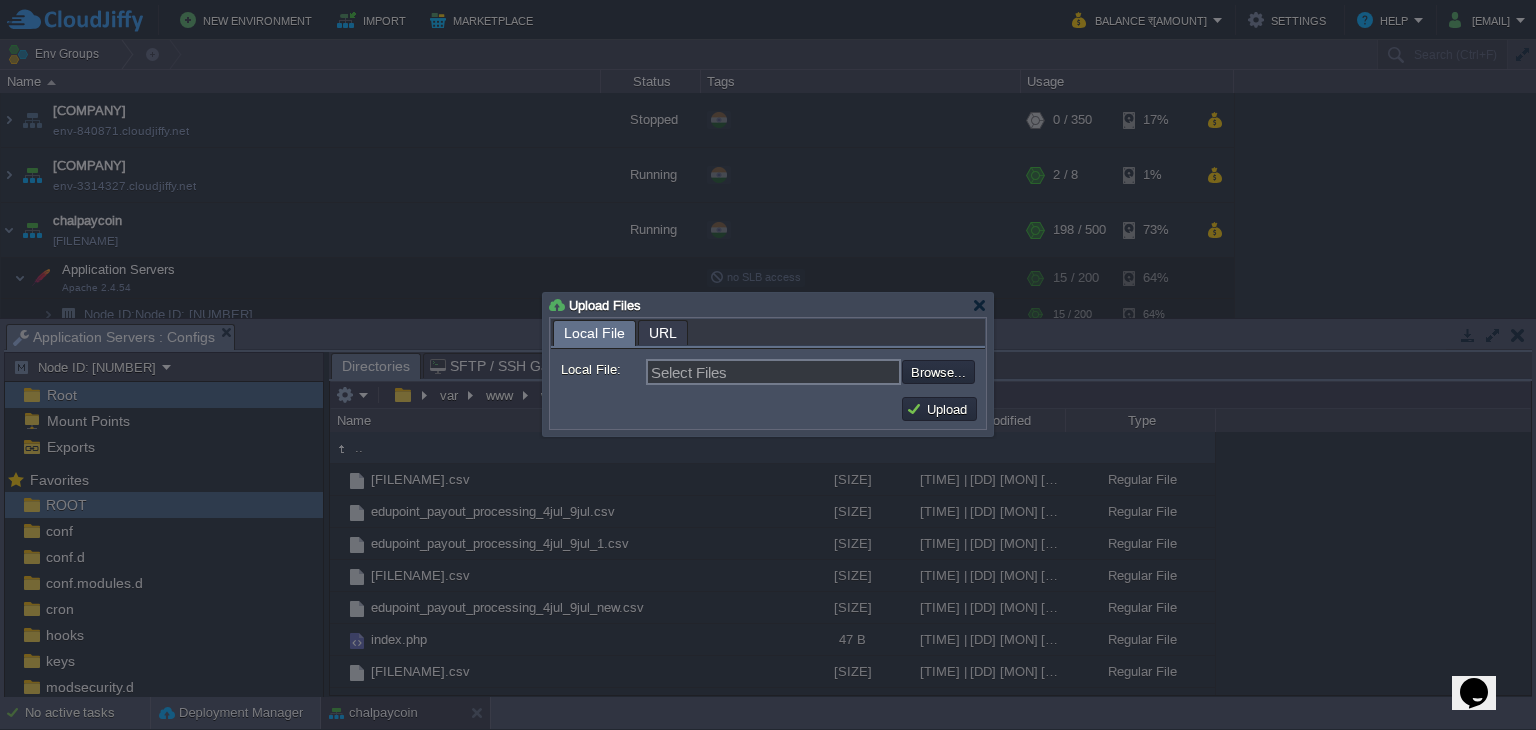 click at bounding box center [848, 372] 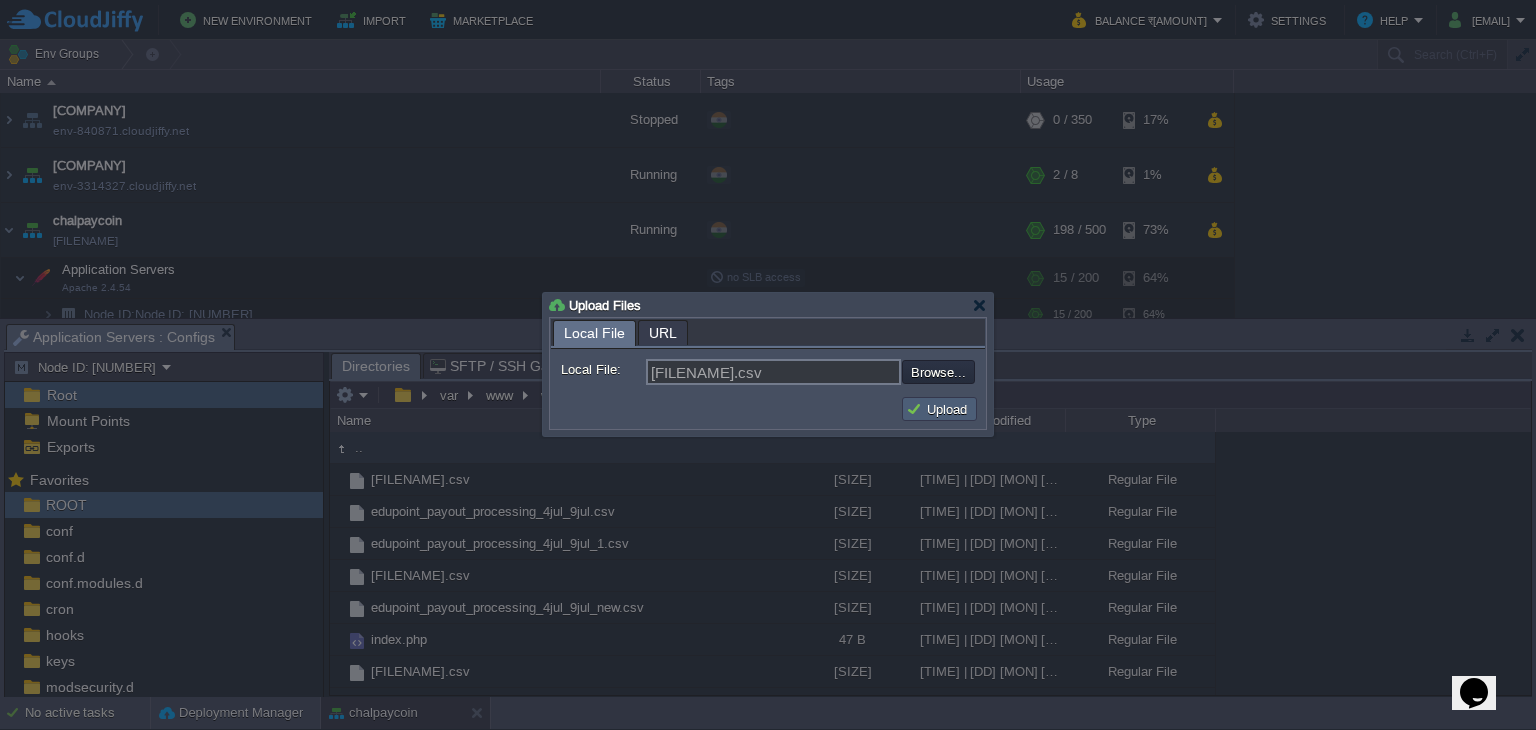 click on "Upload" at bounding box center [939, 409] 